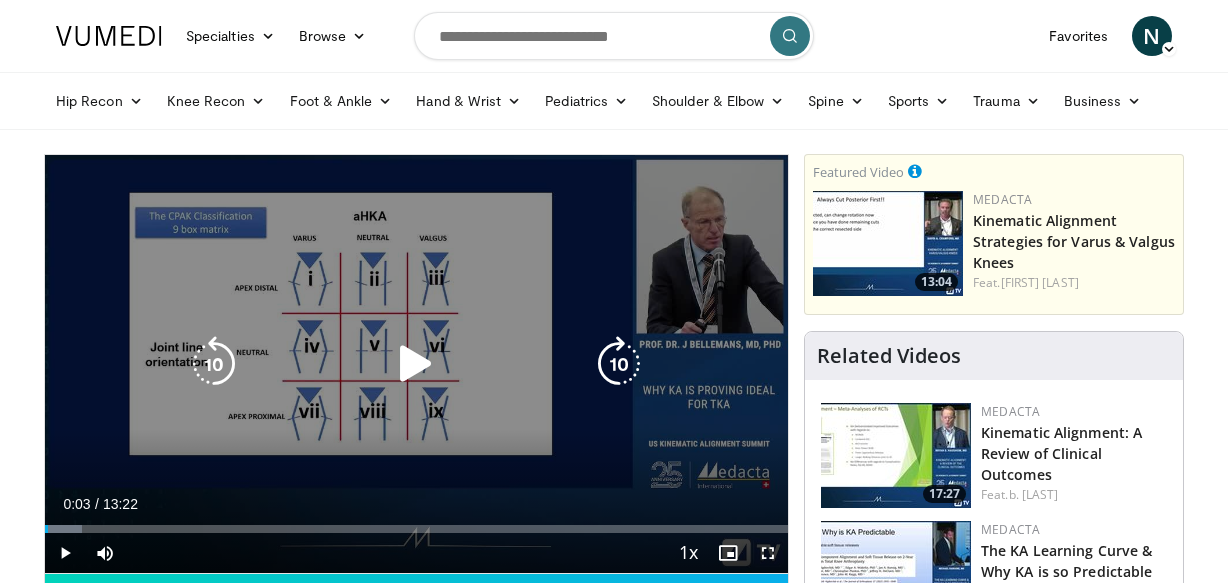 scroll, scrollTop: 96, scrollLeft: 0, axis: vertical 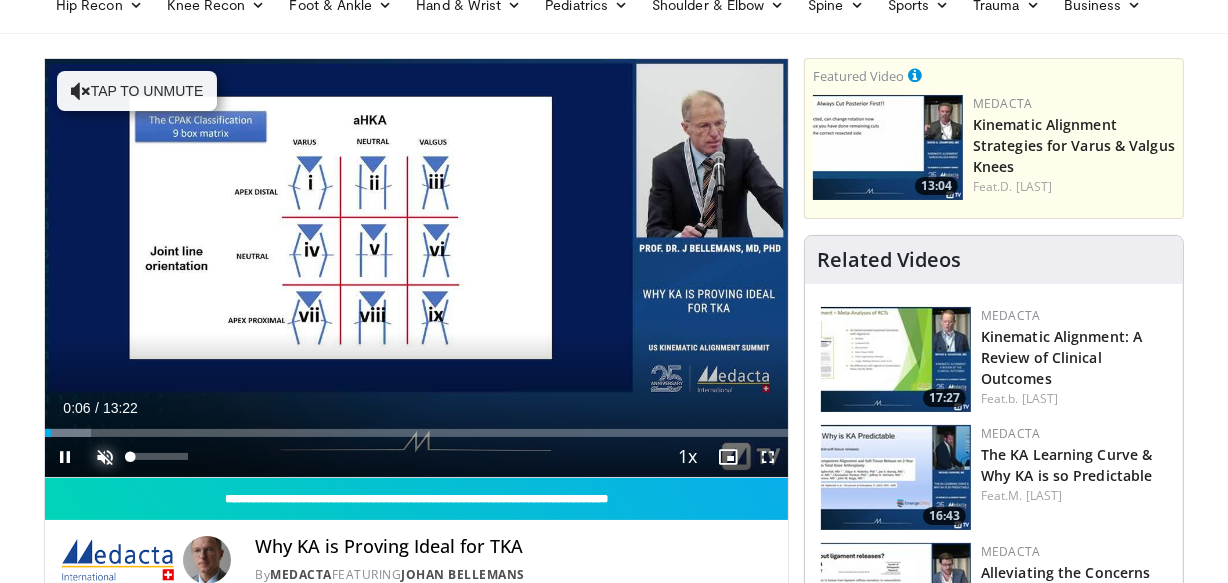 click at bounding box center (105, 457) 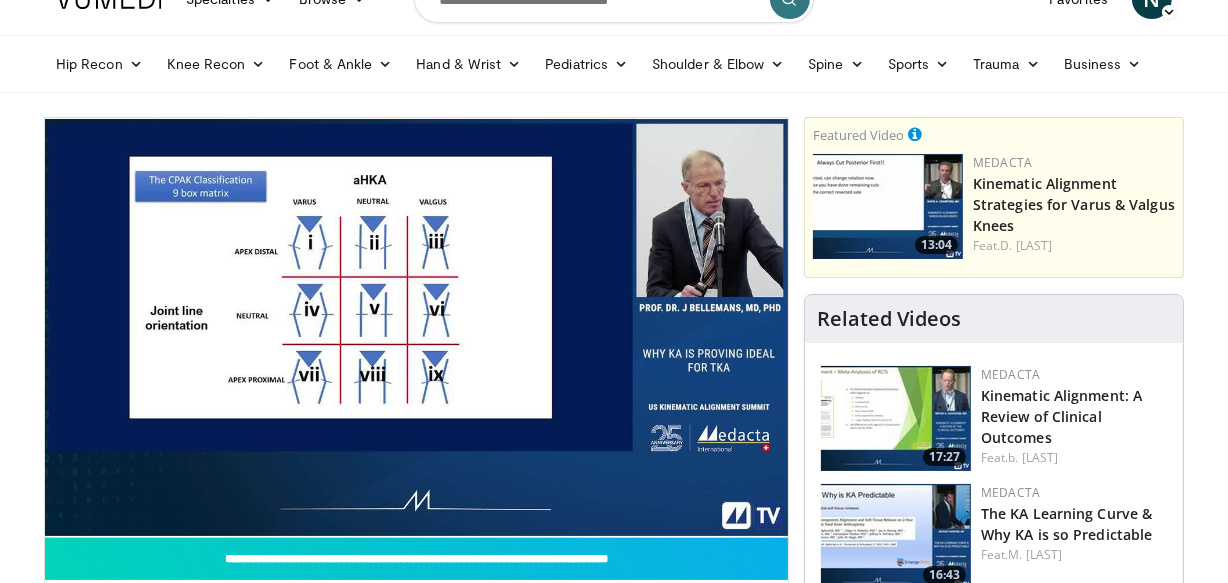 scroll, scrollTop: 35, scrollLeft: 0, axis: vertical 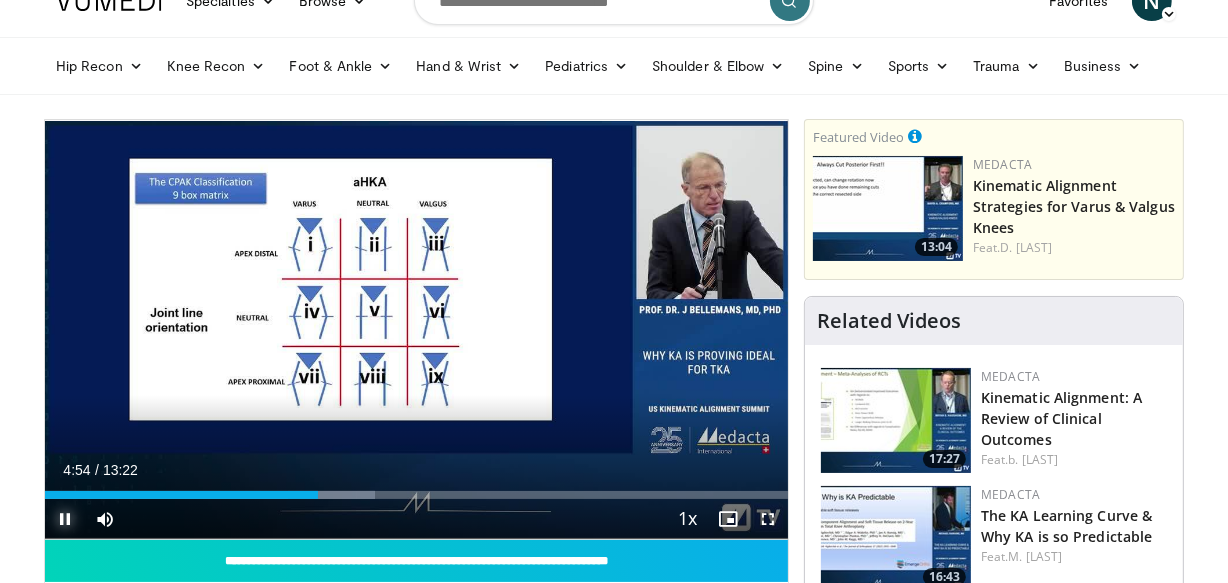 click at bounding box center (65, 519) 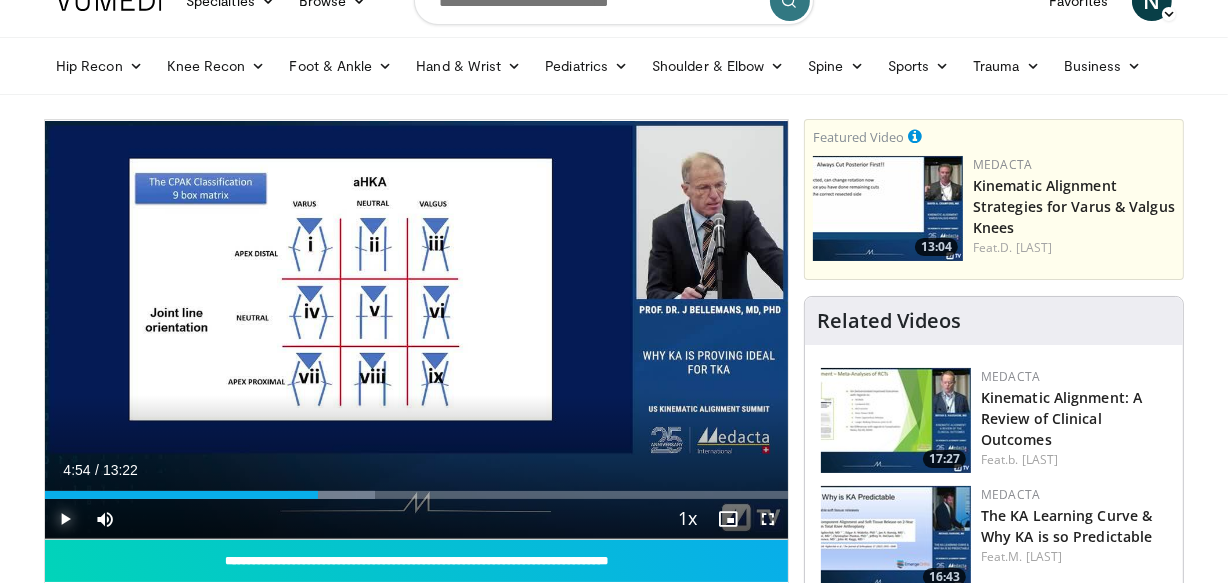 click at bounding box center [65, 519] 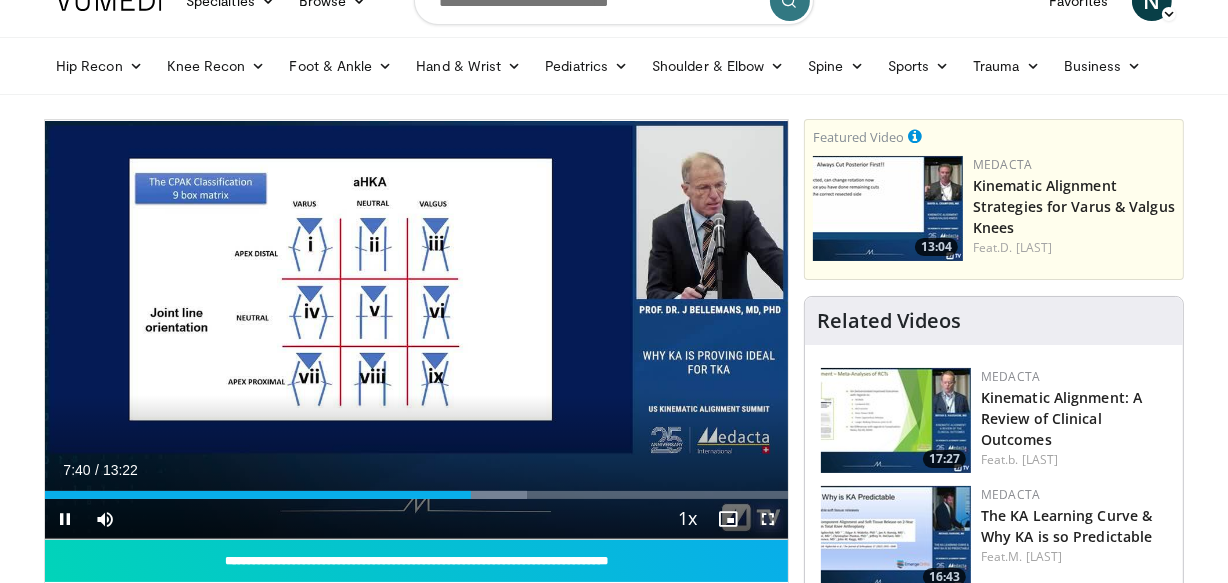 click at bounding box center [768, 519] 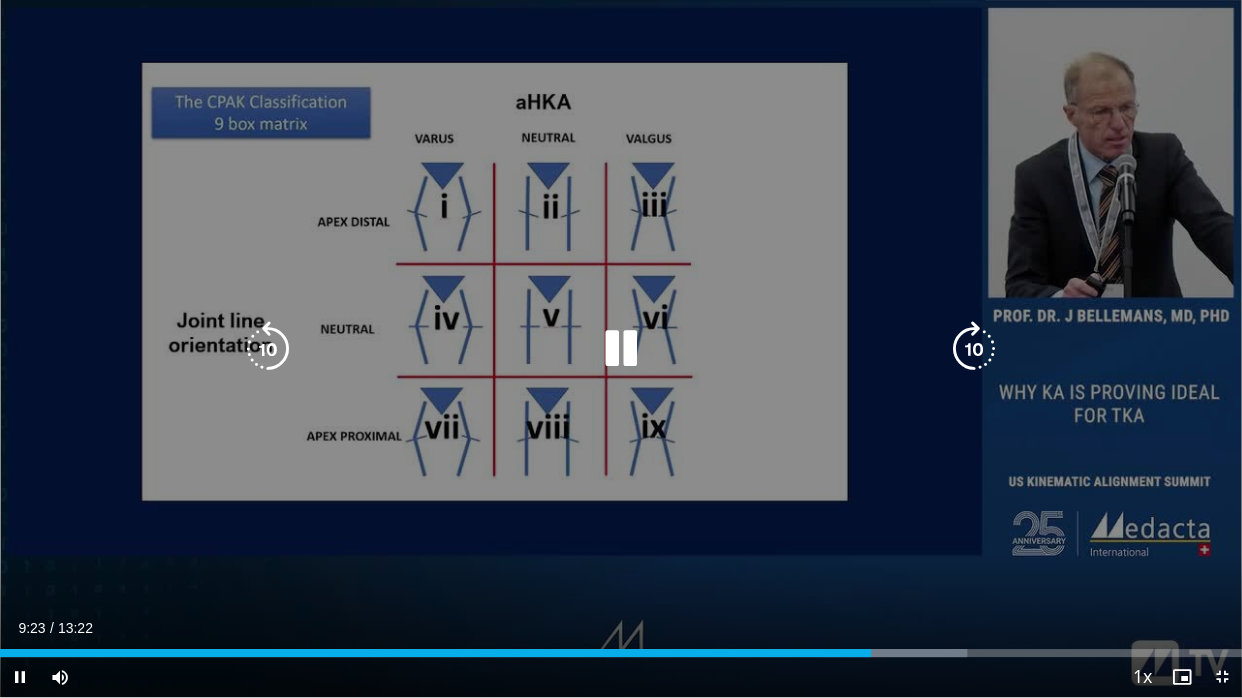 click at bounding box center (268, 349) 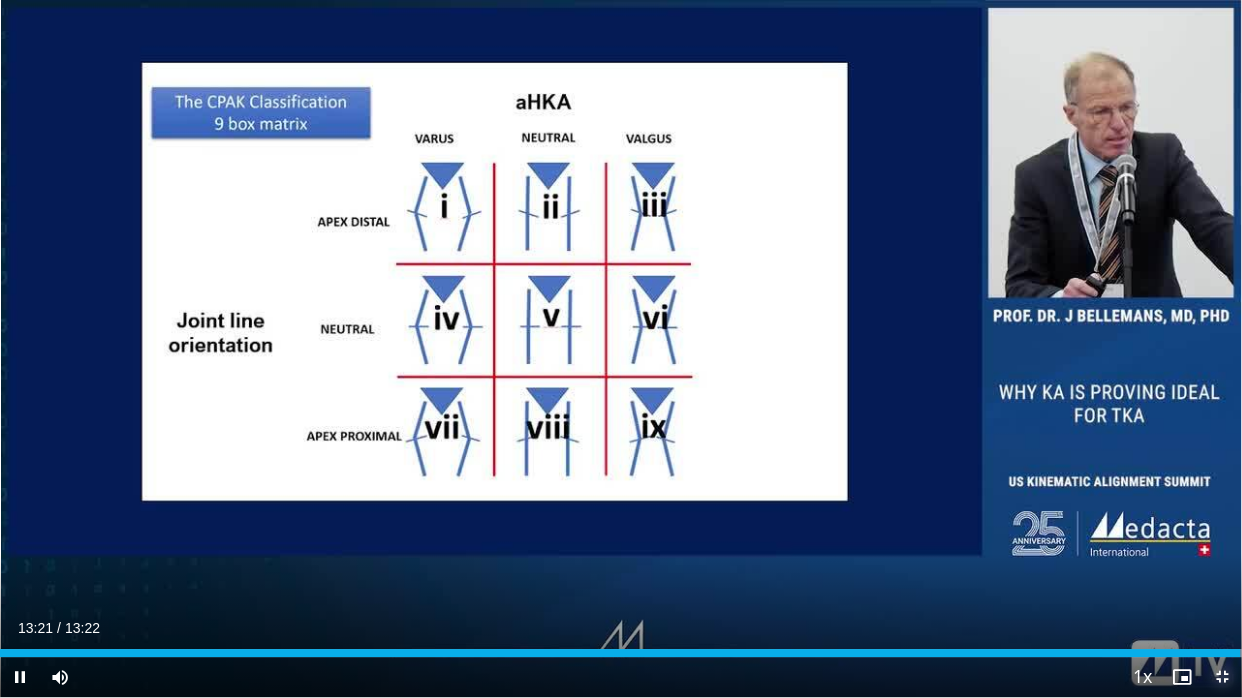 click at bounding box center (1222, 677) 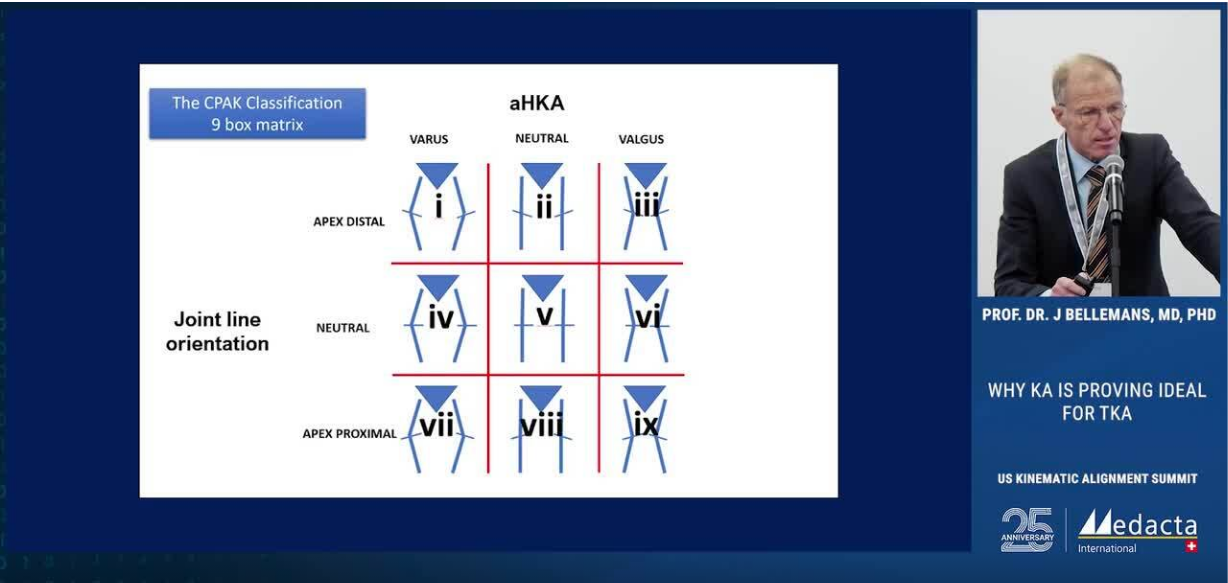 scroll, scrollTop: 0, scrollLeft: 0, axis: both 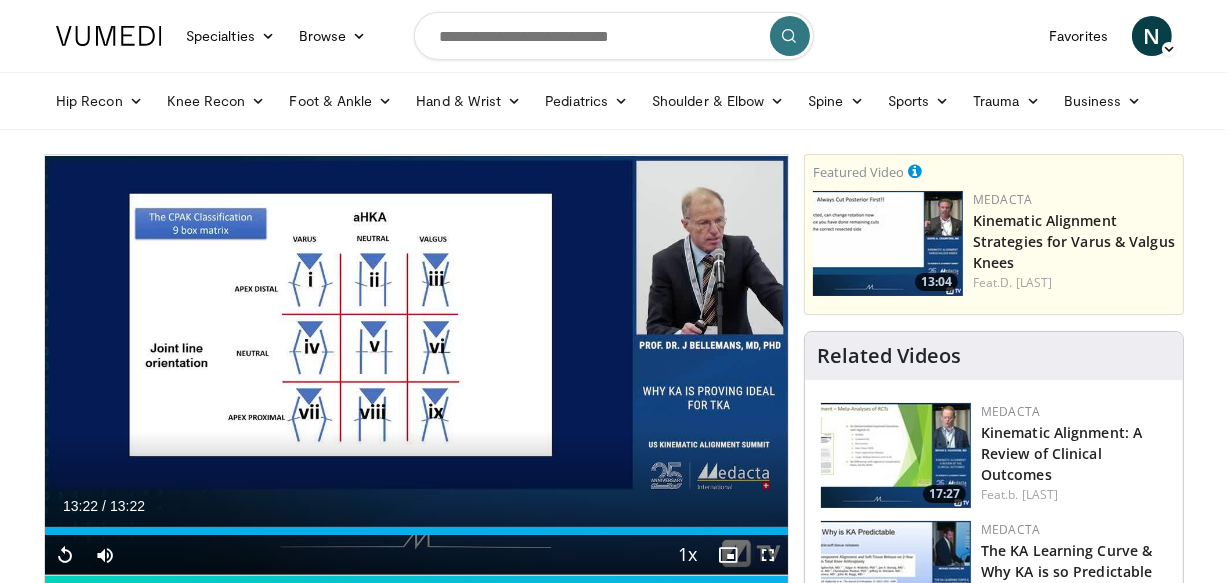 click at bounding box center (888, 243) 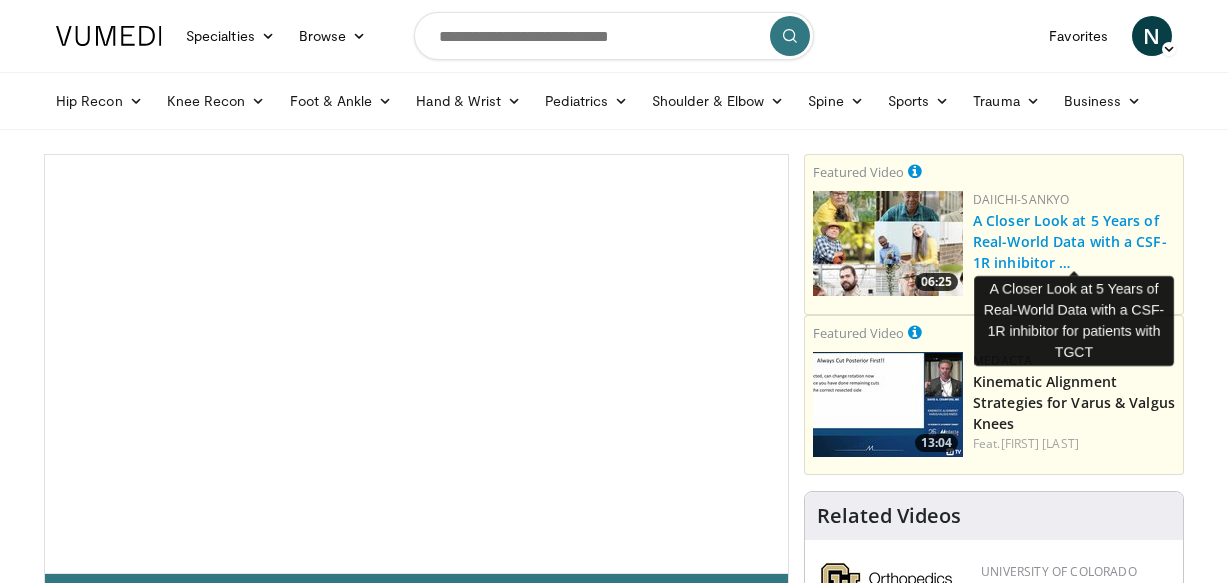 scroll, scrollTop: 0, scrollLeft: 0, axis: both 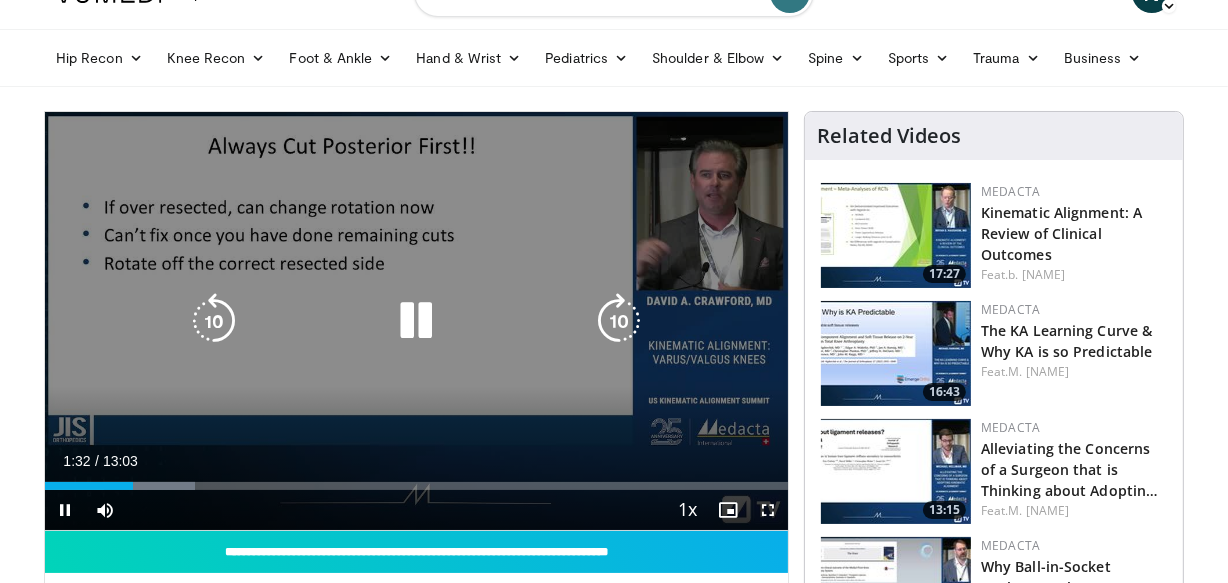 click at bounding box center (214, 321) 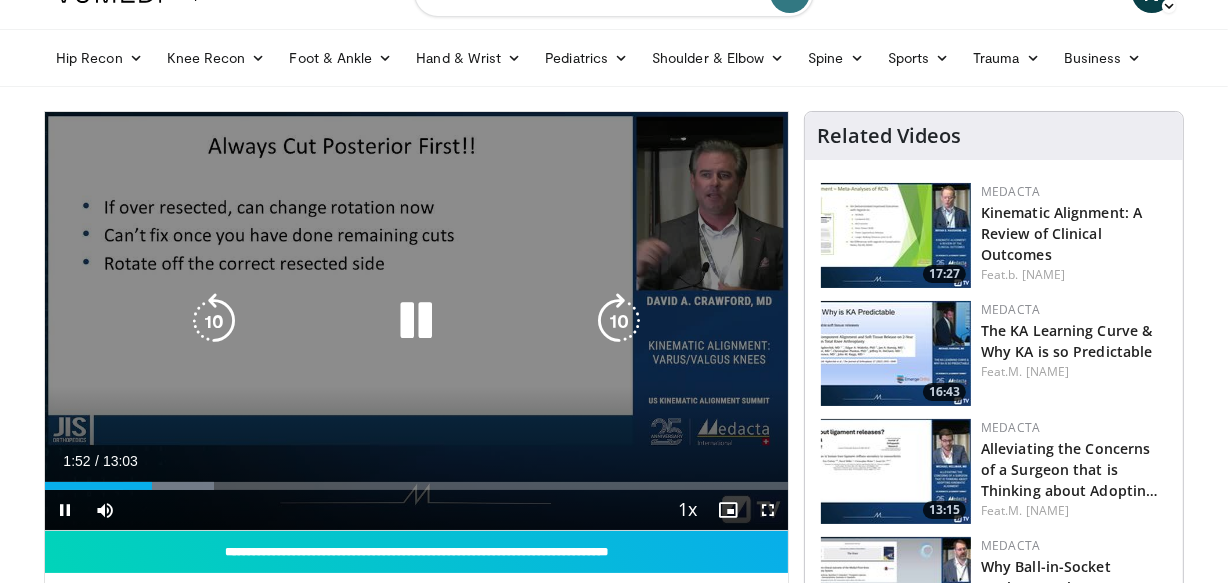 click at bounding box center [214, 321] 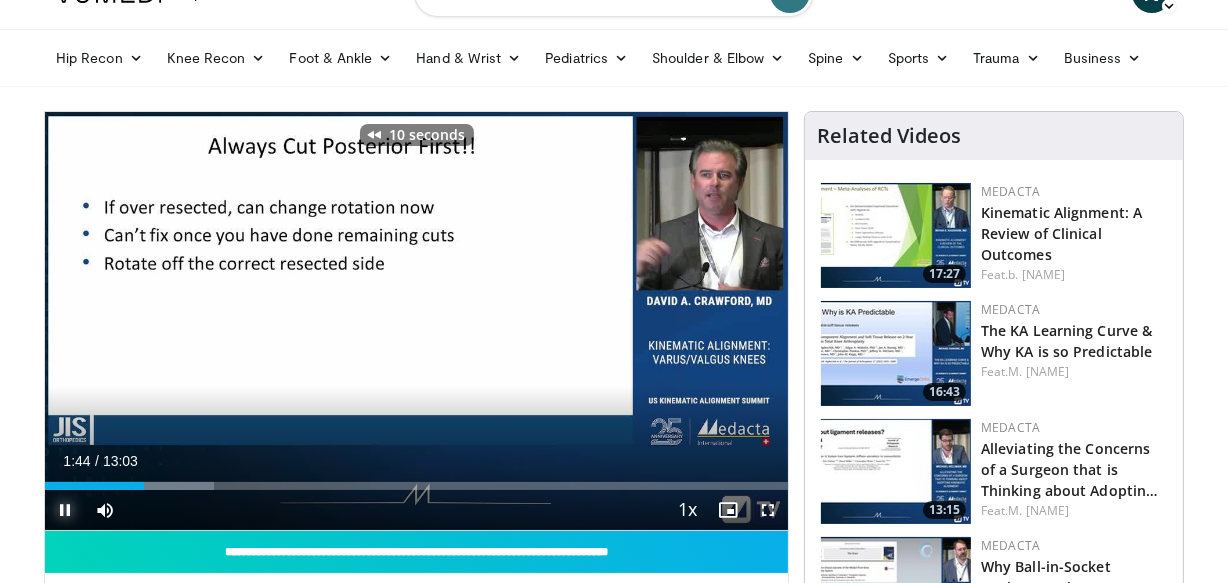 click at bounding box center (65, 510) 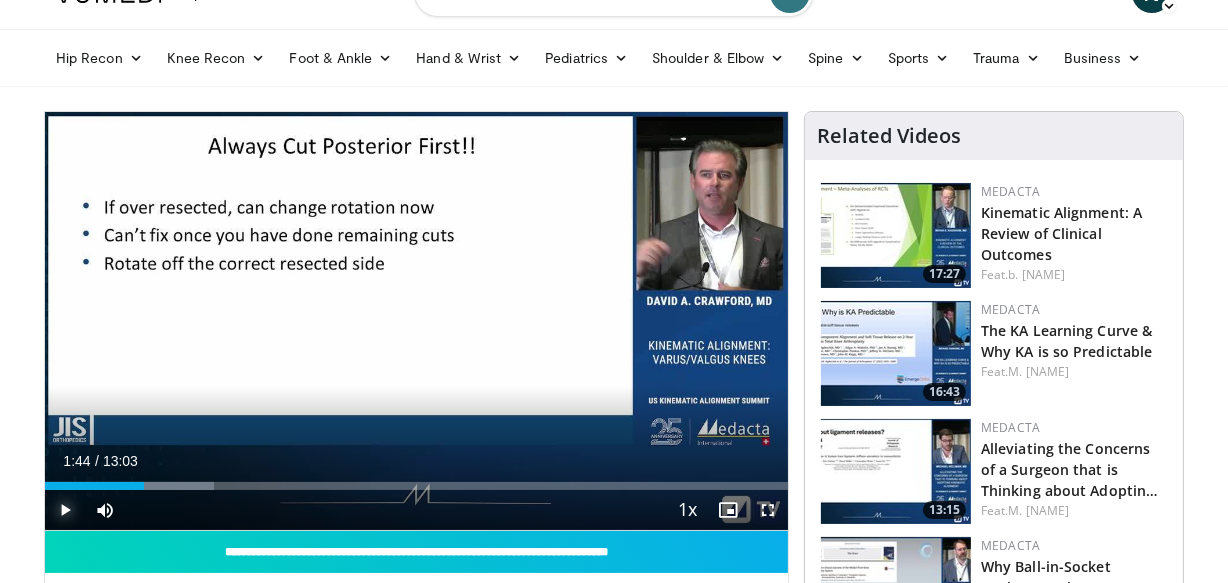 click at bounding box center (65, 510) 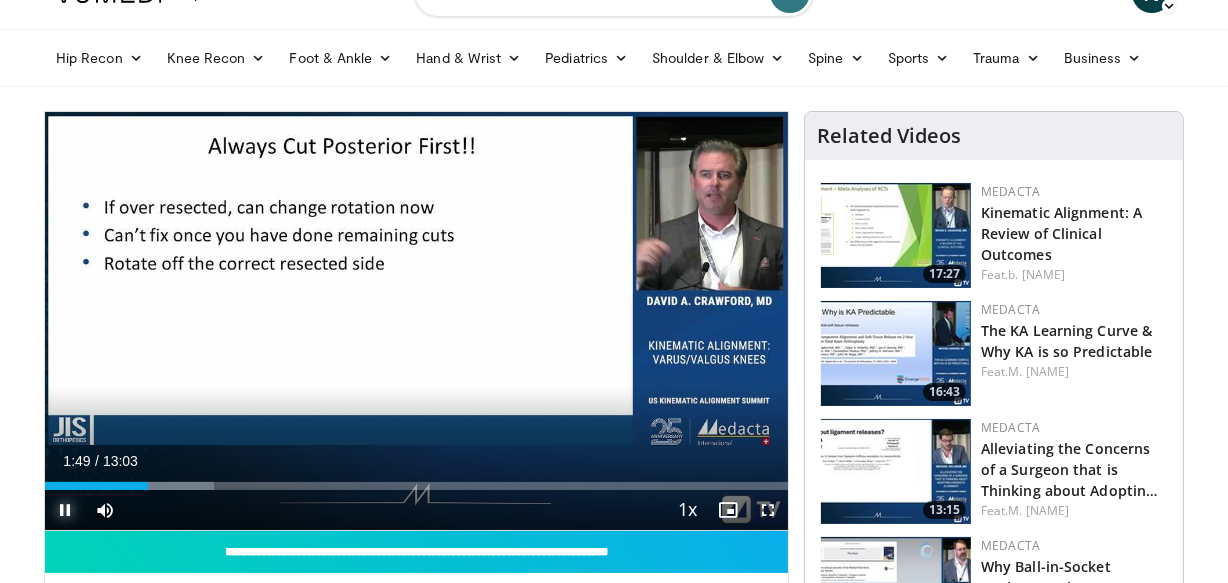 click at bounding box center [65, 510] 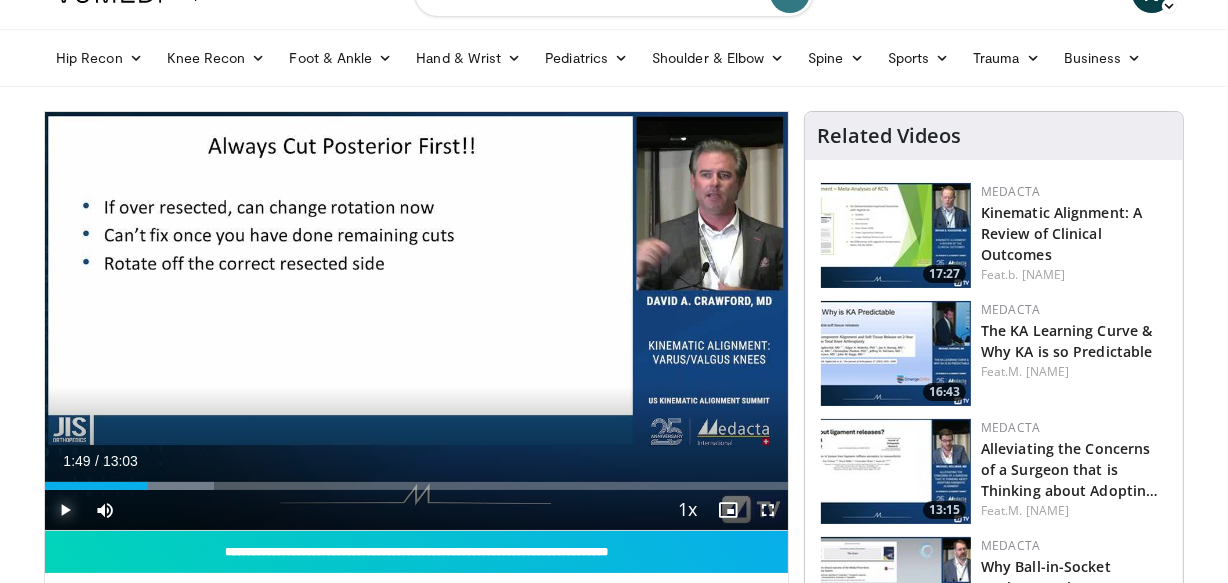 click at bounding box center [65, 510] 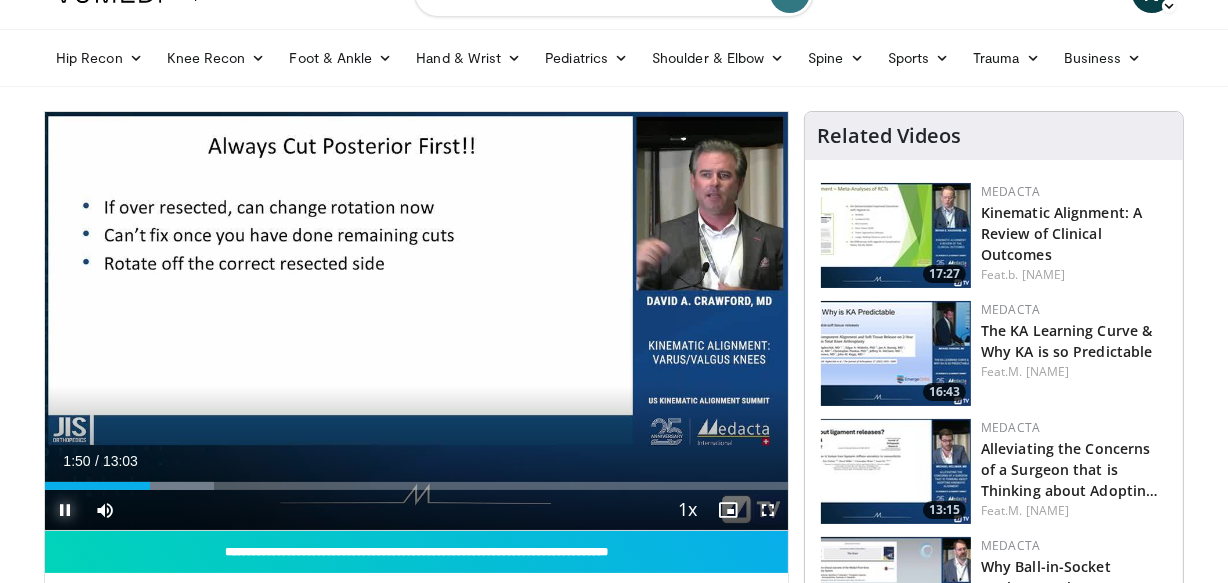 click at bounding box center (65, 510) 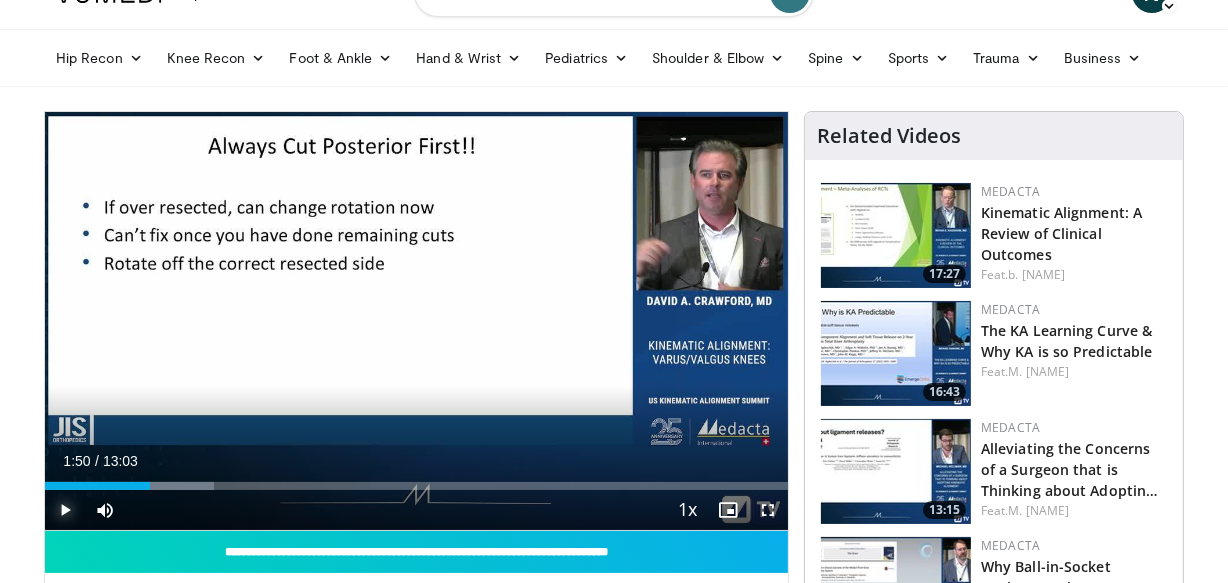 click at bounding box center [65, 510] 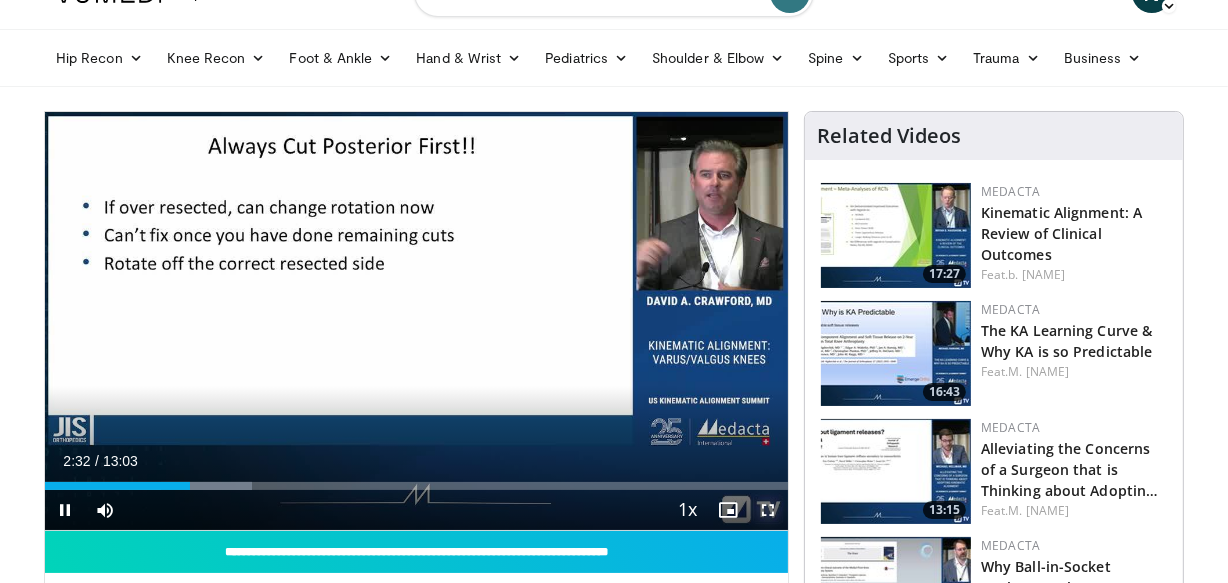 click at bounding box center (768, 510) 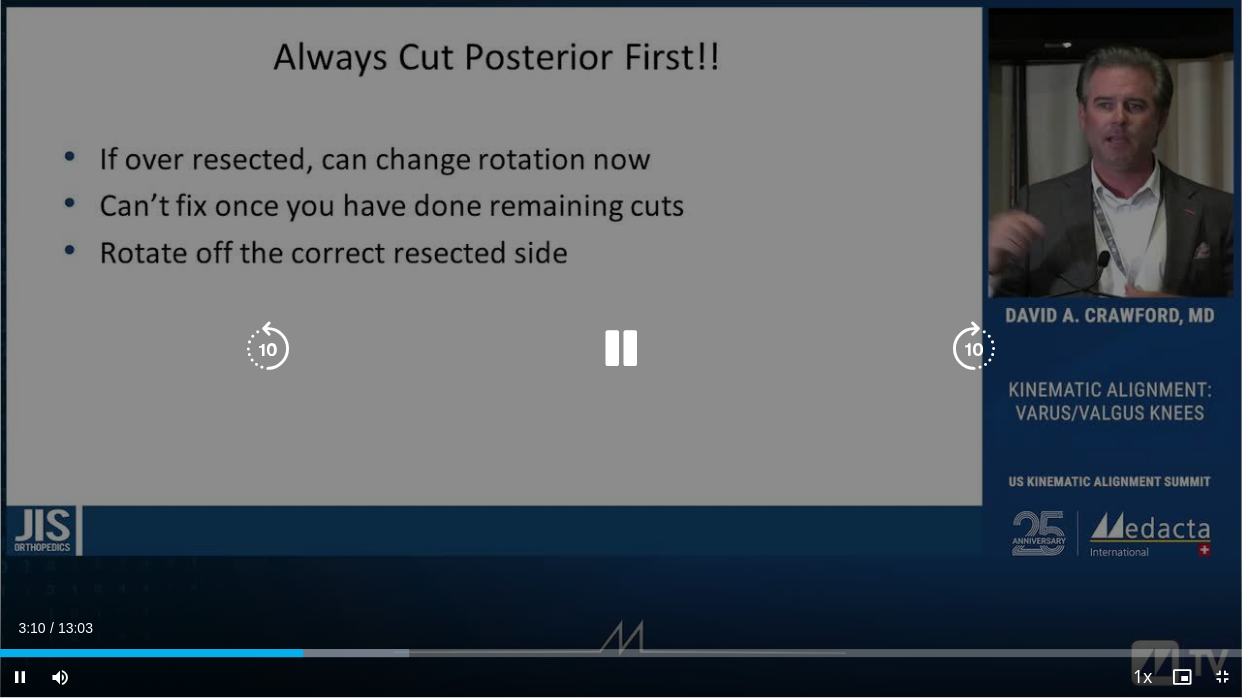click at bounding box center [268, 349] 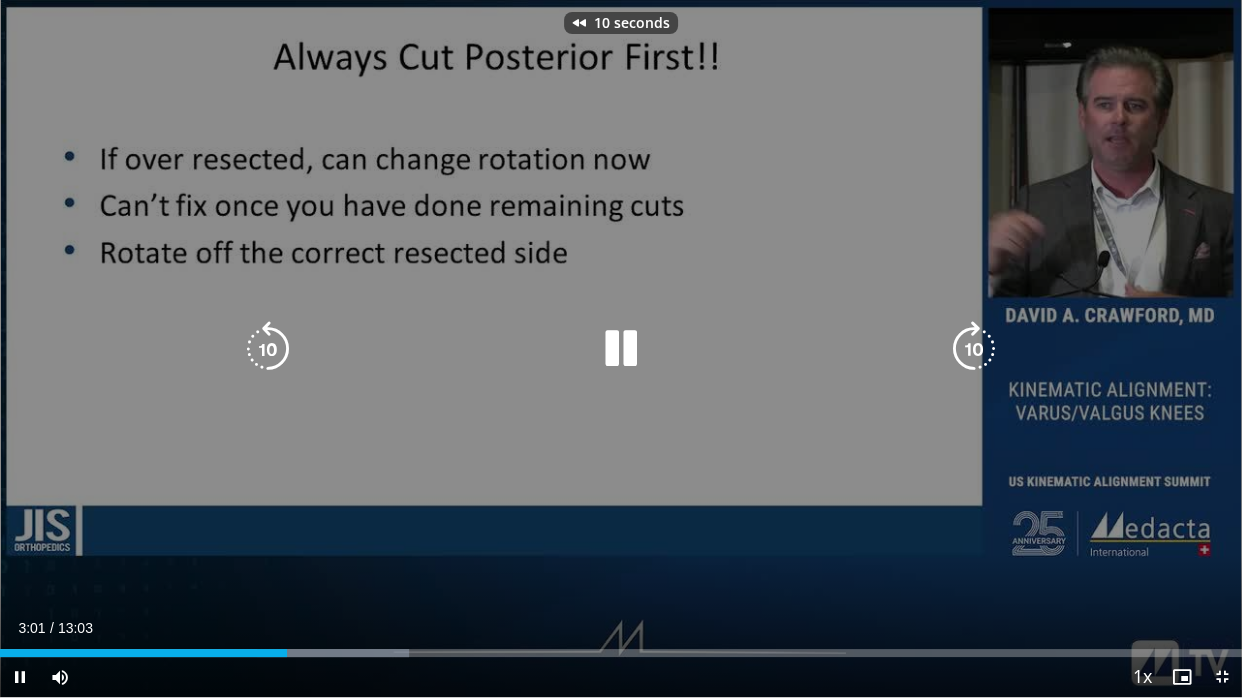 click at bounding box center [268, 349] 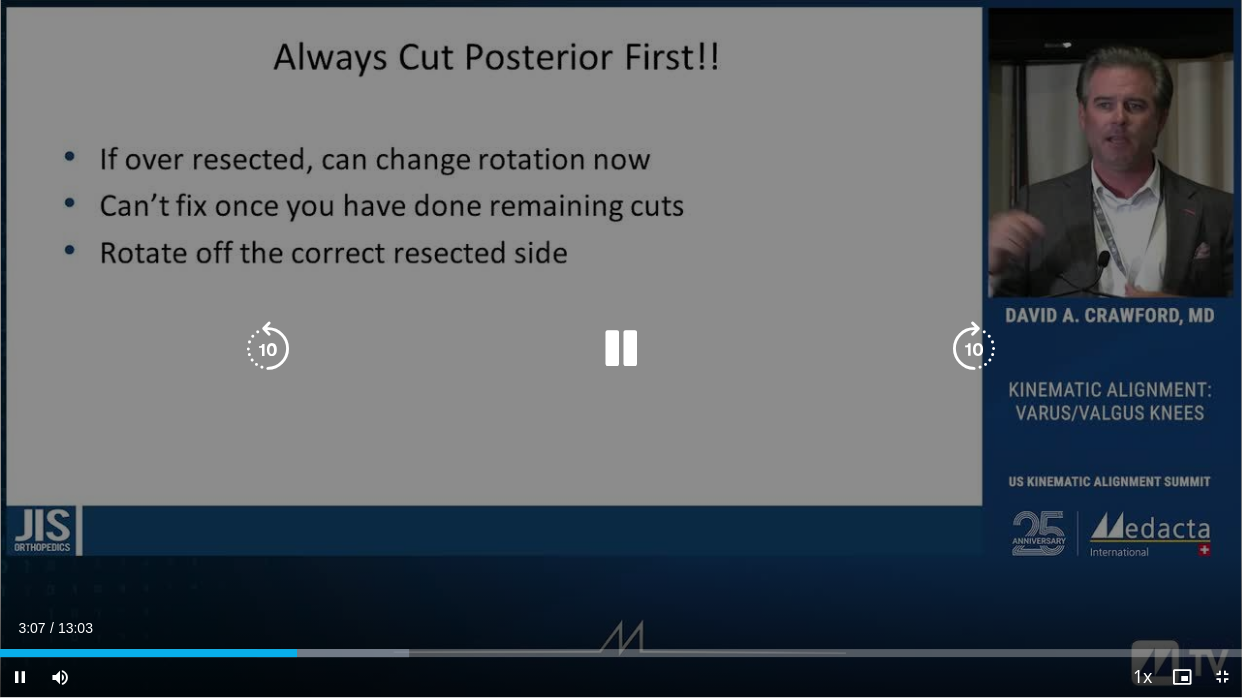 click at bounding box center (268, 349) 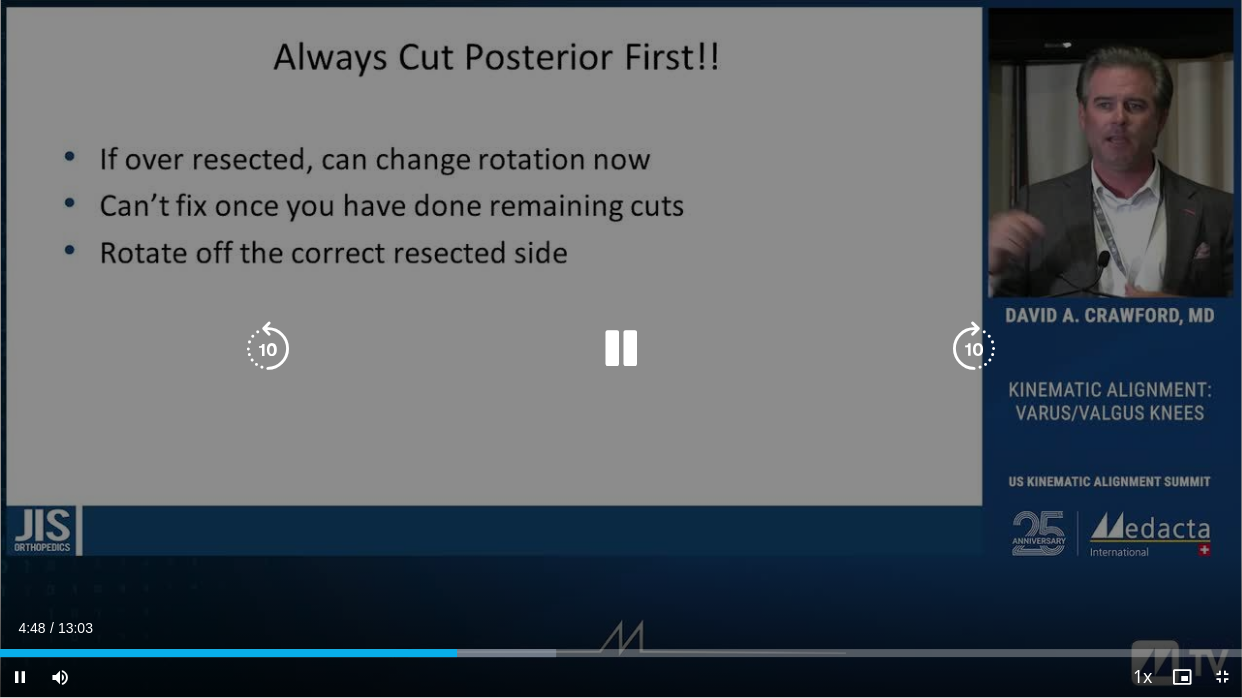 click at bounding box center (268, 349) 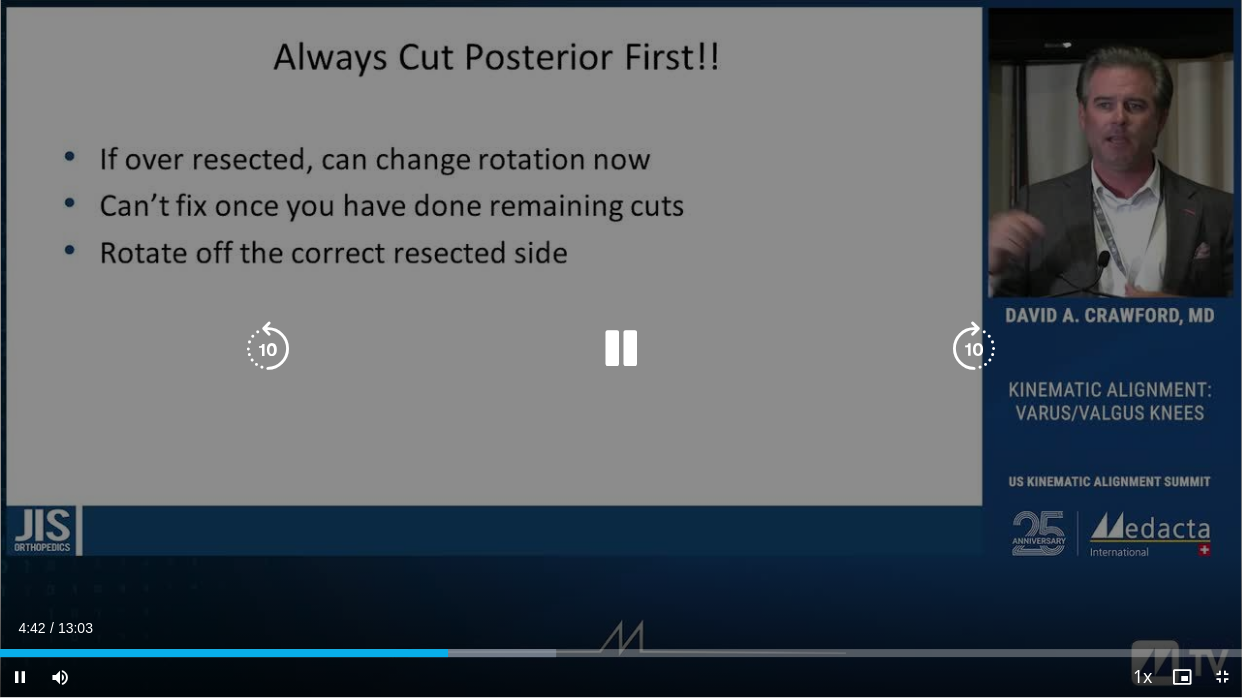 click at bounding box center (621, 349) 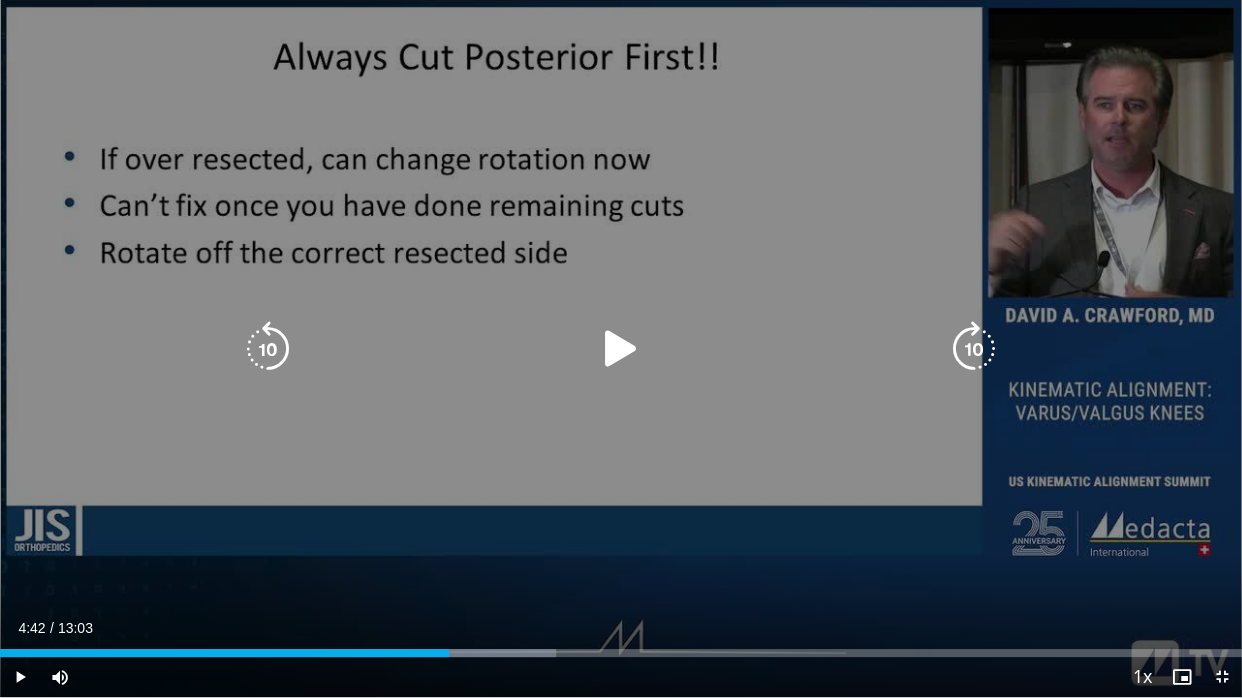 click on "10 seconds
Tap to unmute" at bounding box center [621, 348] 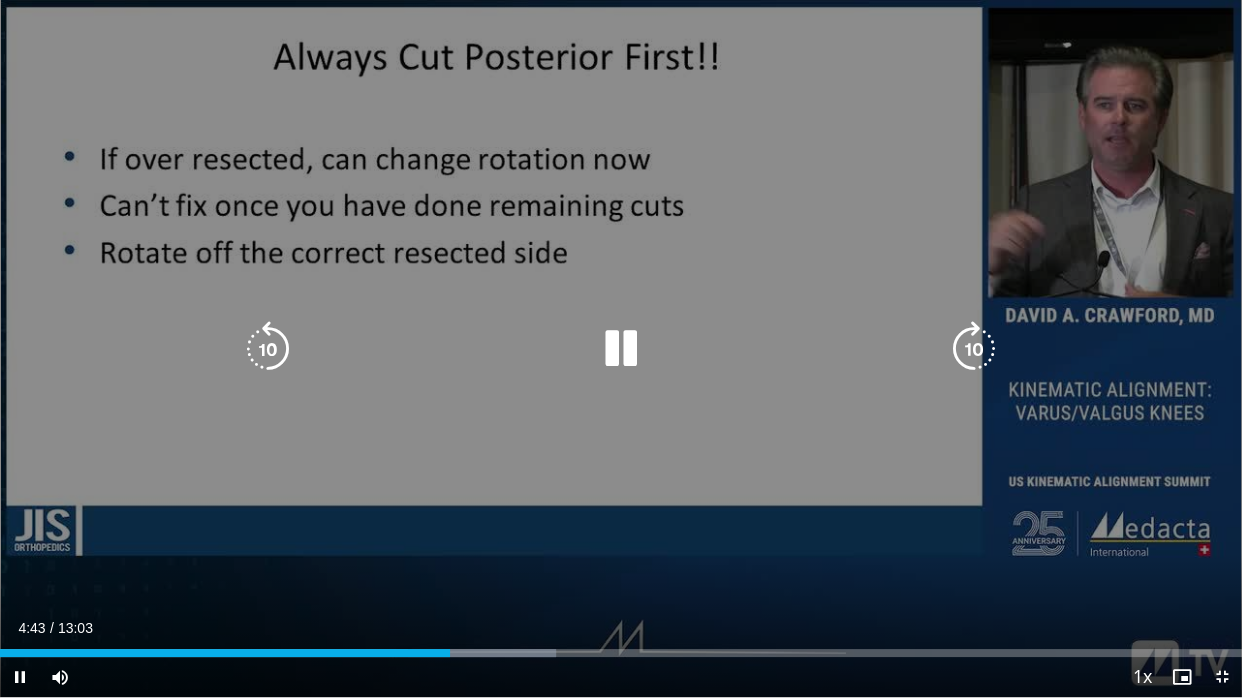 click on "10 seconds
Tap to unmute" at bounding box center (621, 348) 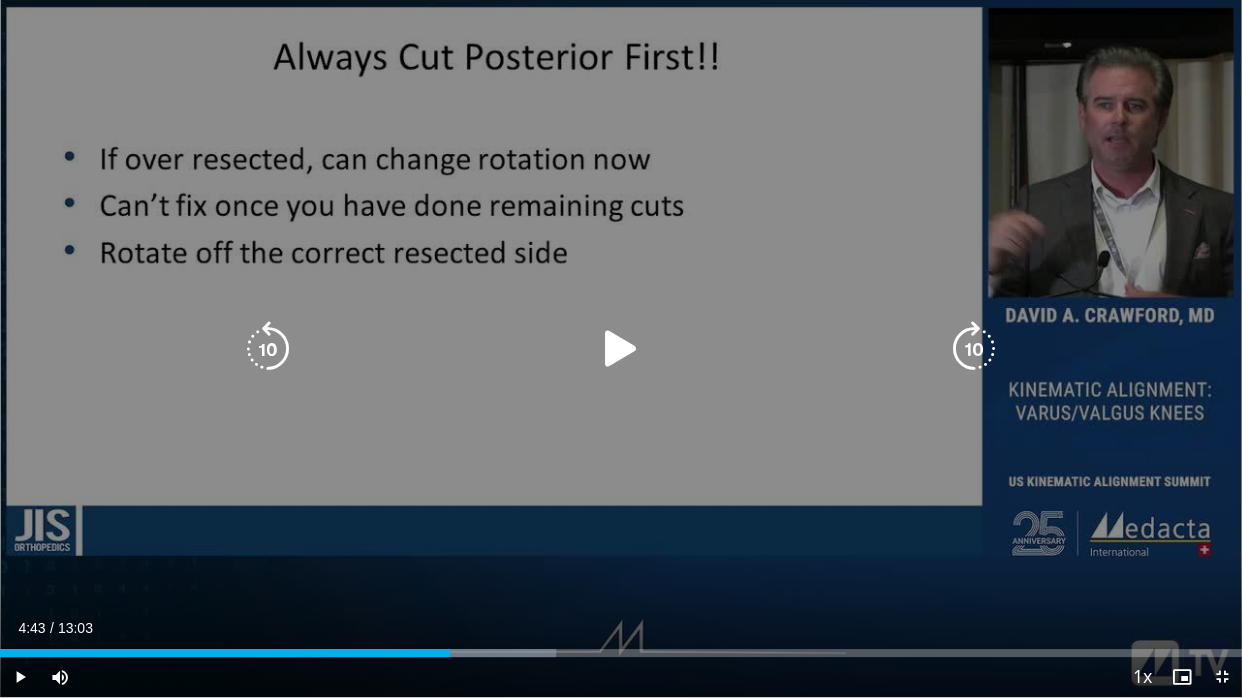 click at bounding box center [621, 349] 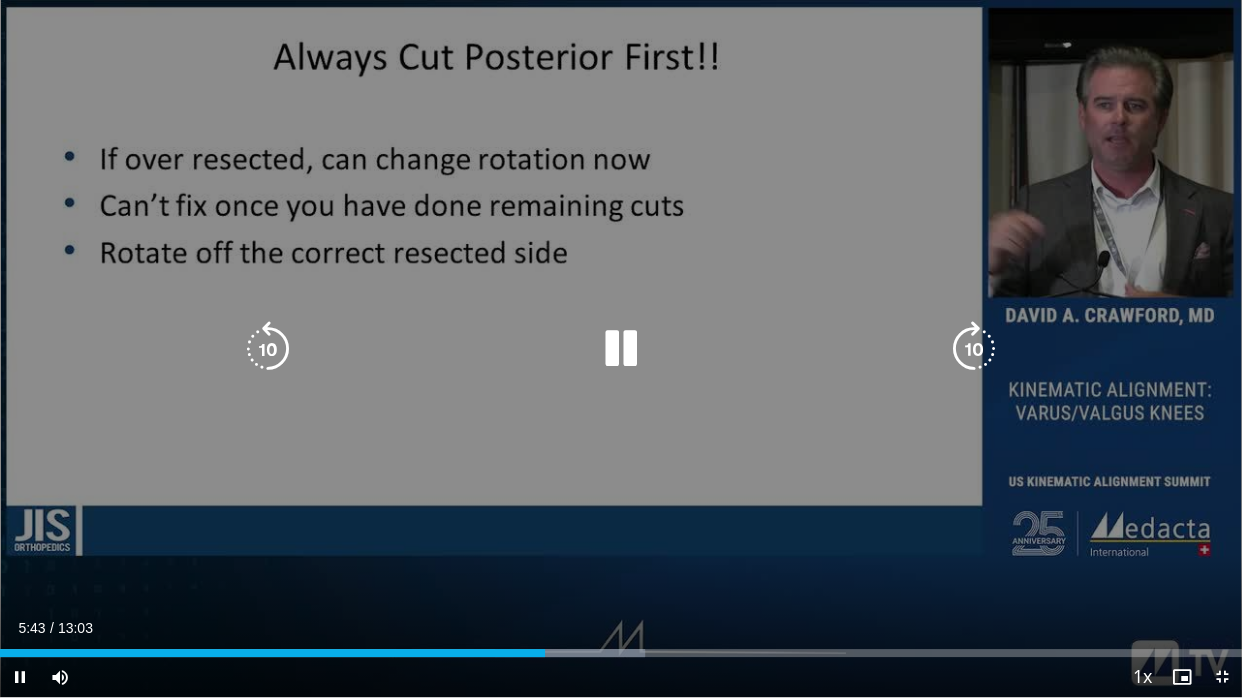 click at bounding box center [268, 349] 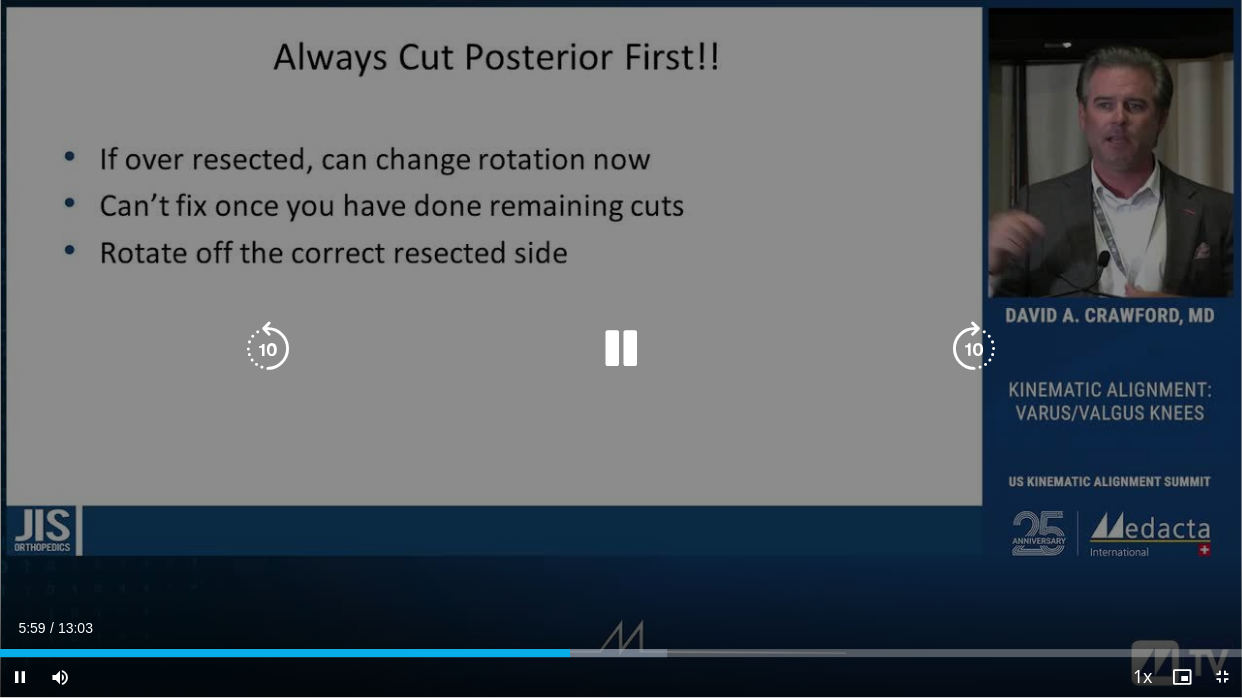 click at bounding box center (268, 349) 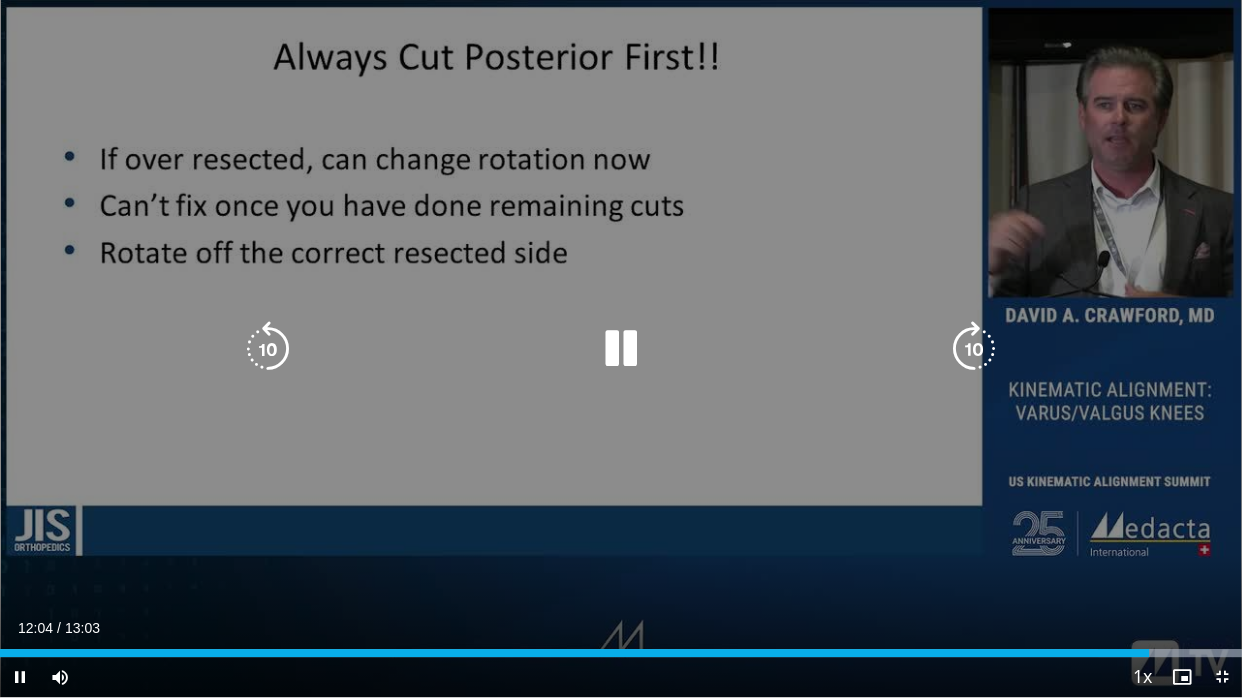 click at bounding box center [268, 349] 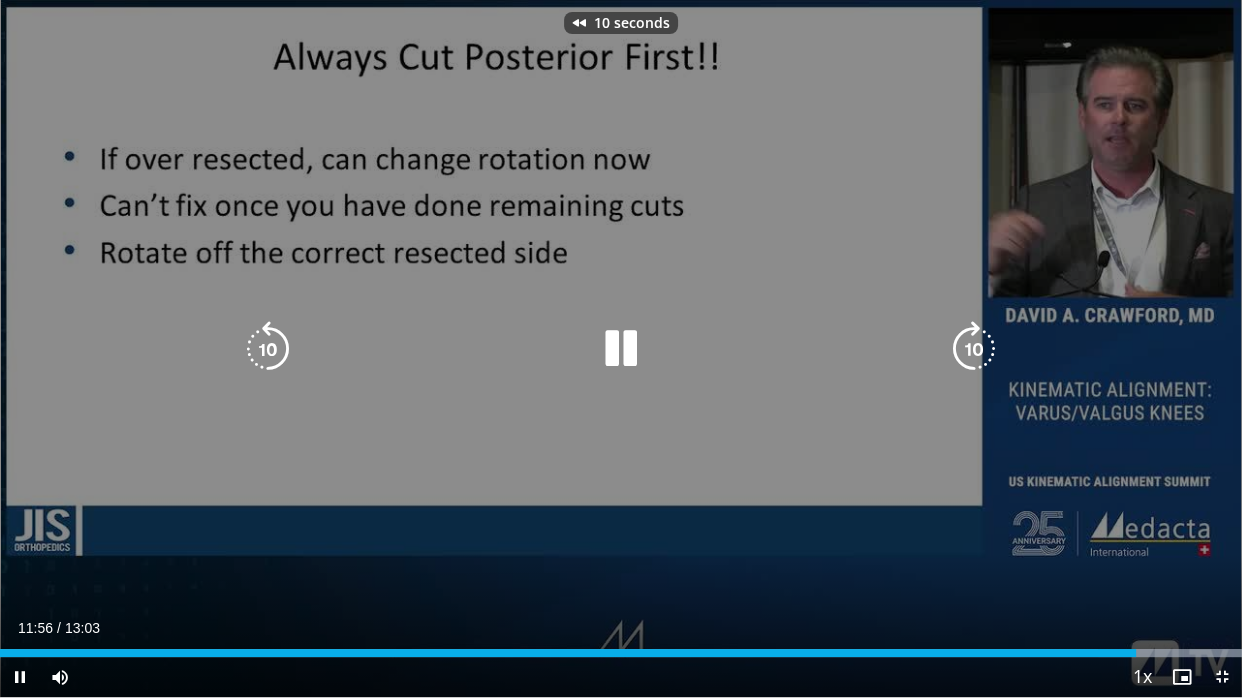 click at bounding box center [621, 349] 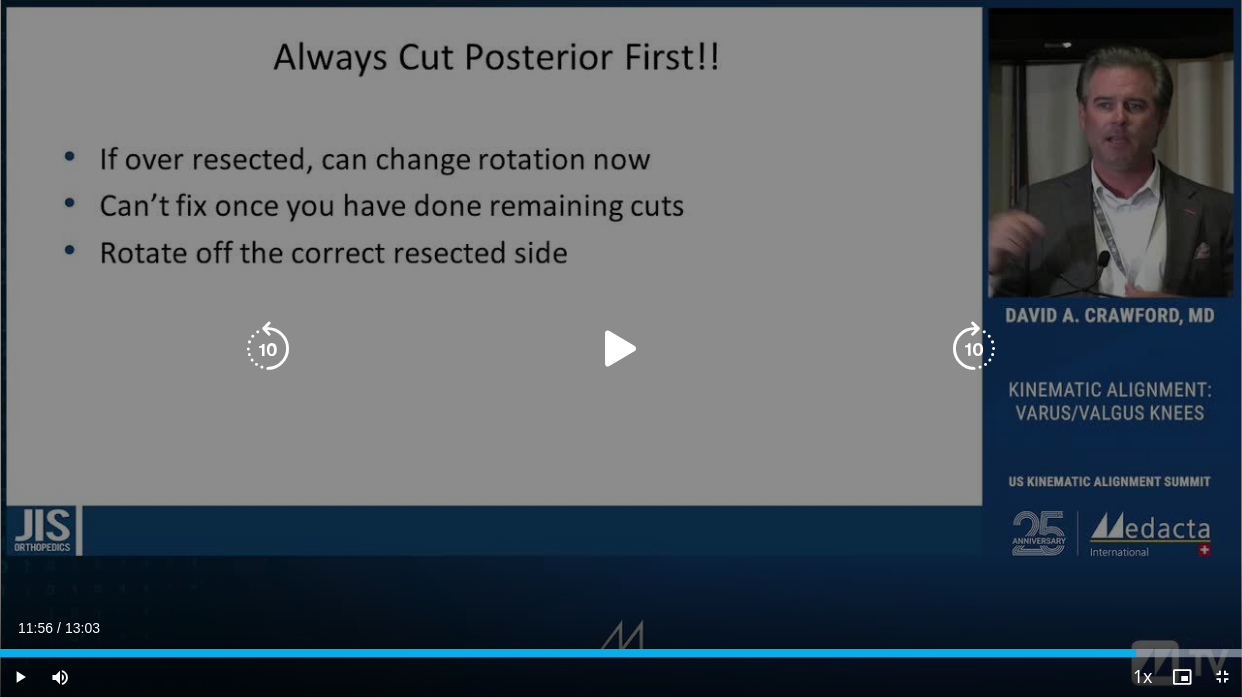 click at bounding box center [621, 349] 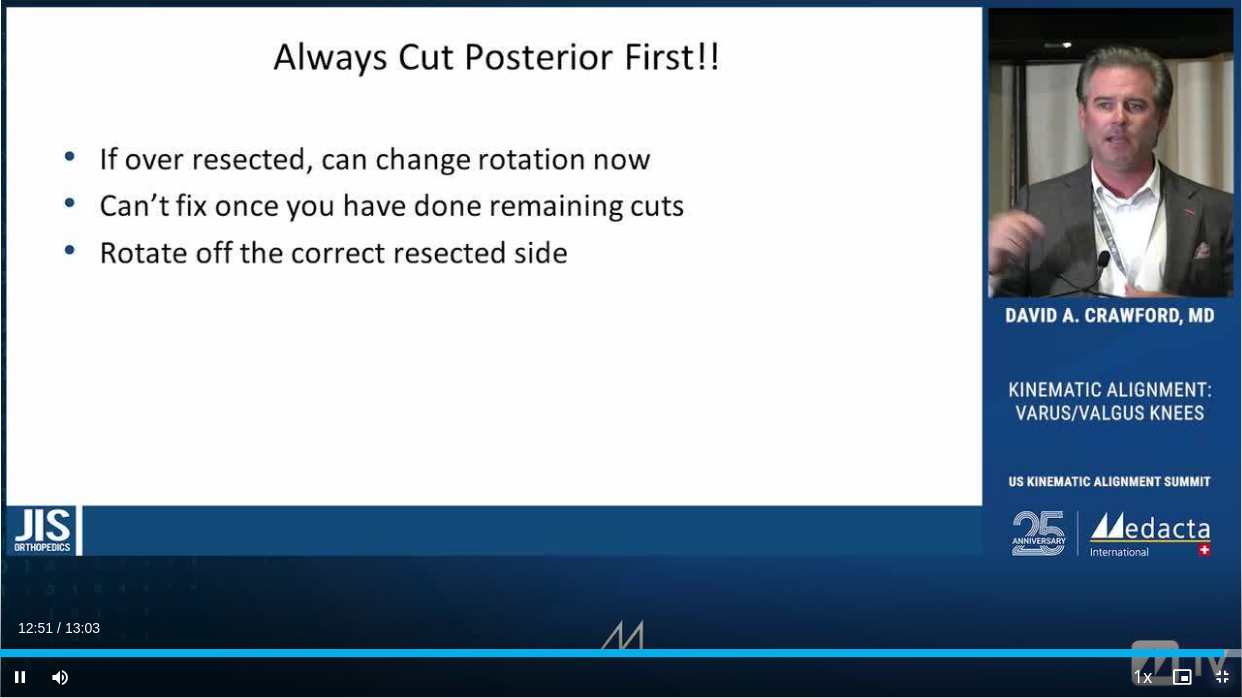 click at bounding box center [1222, 677] 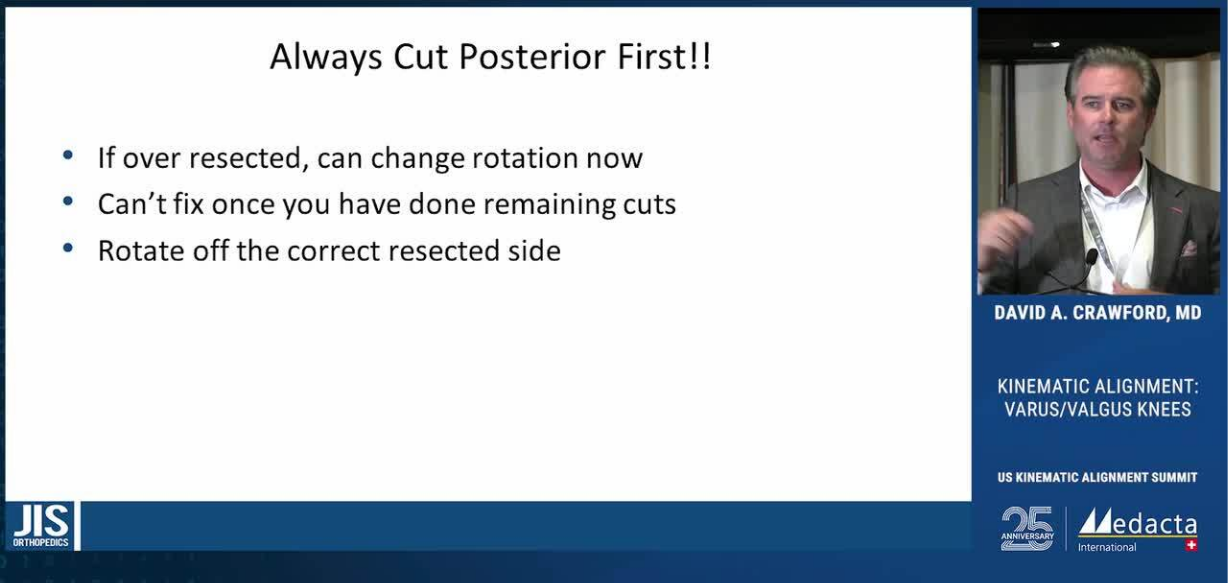 scroll, scrollTop: 52, scrollLeft: 0, axis: vertical 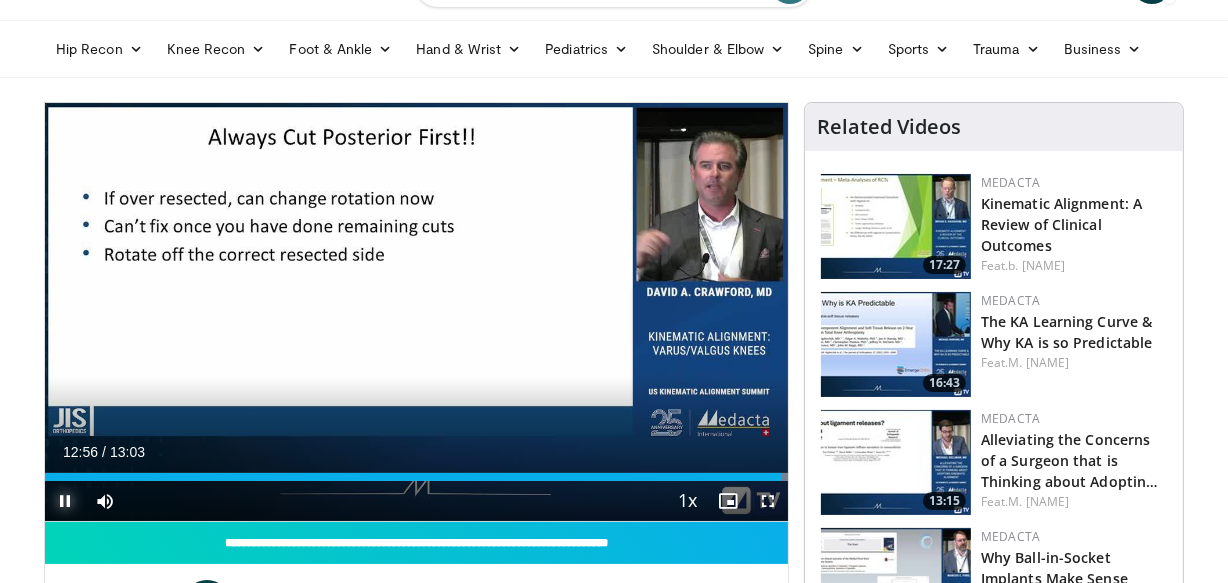 click at bounding box center (65, 501) 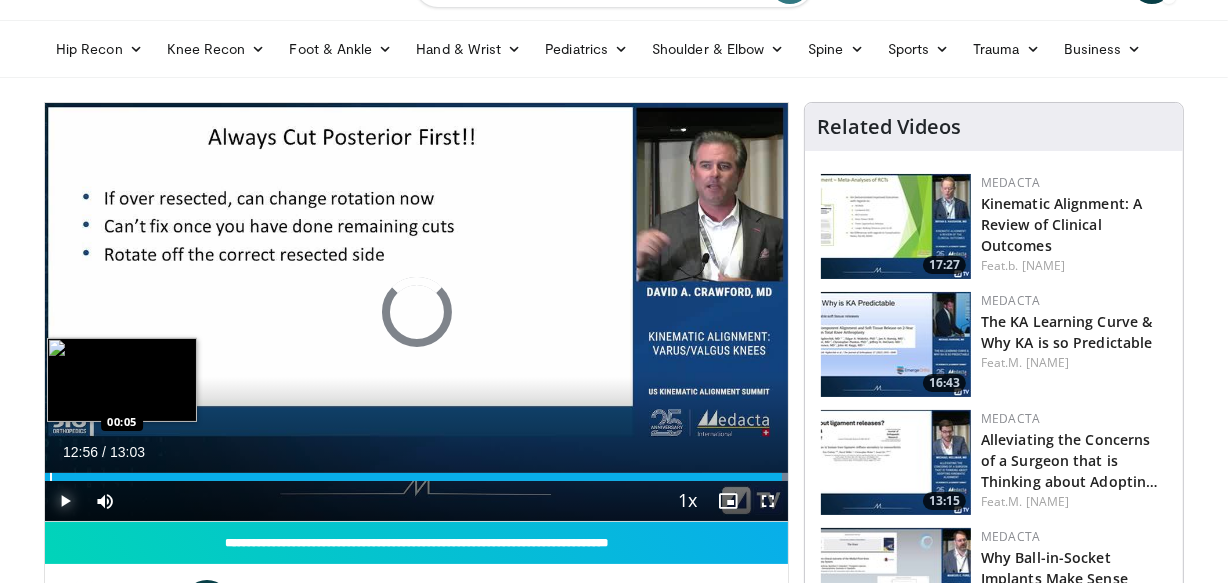 click at bounding box center [51, 477] 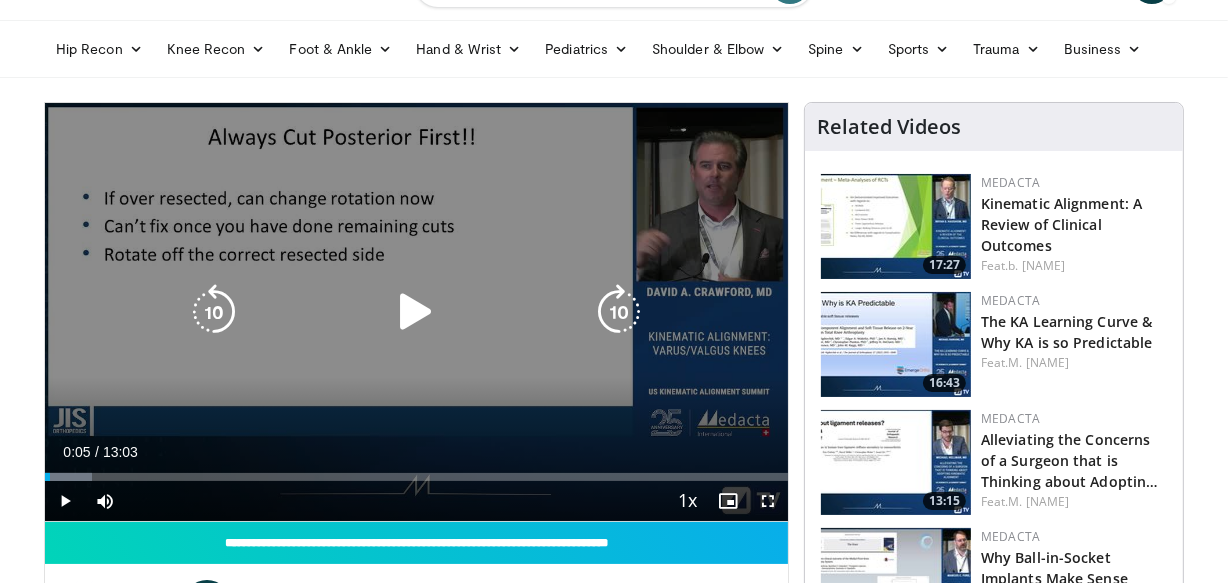 click at bounding box center (416, 312) 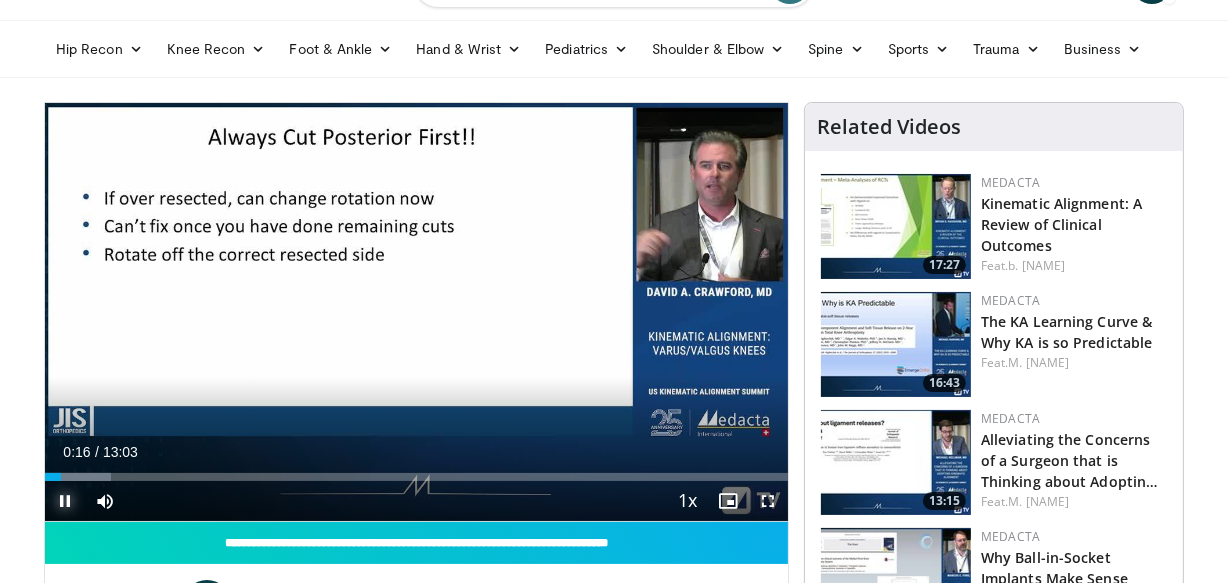 click at bounding box center [65, 501] 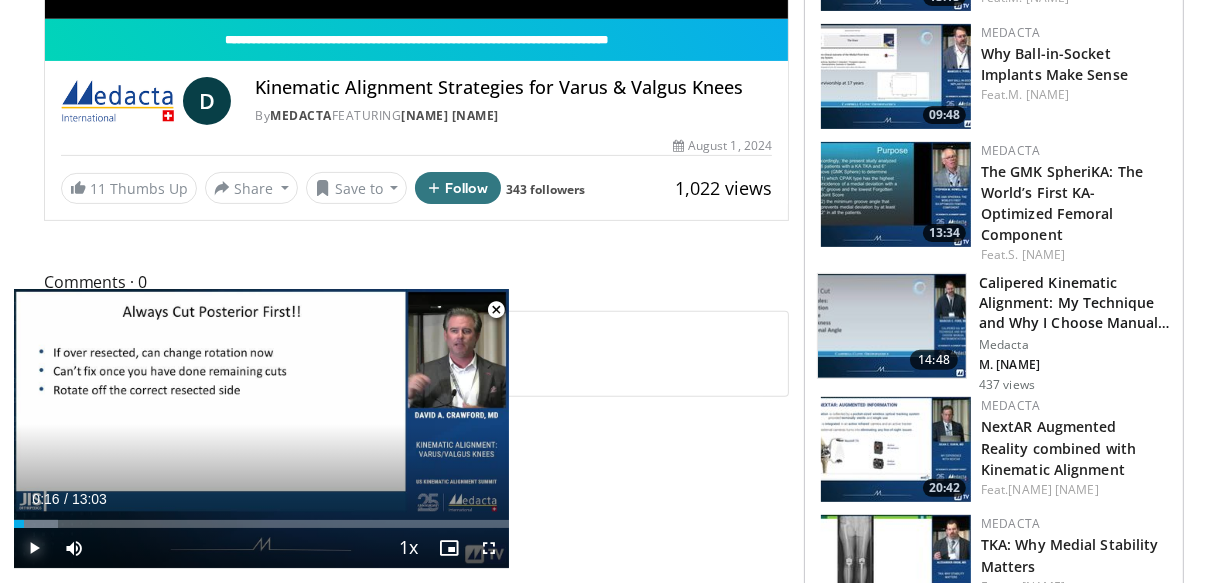 scroll, scrollTop: 559, scrollLeft: 0, axis: vertical 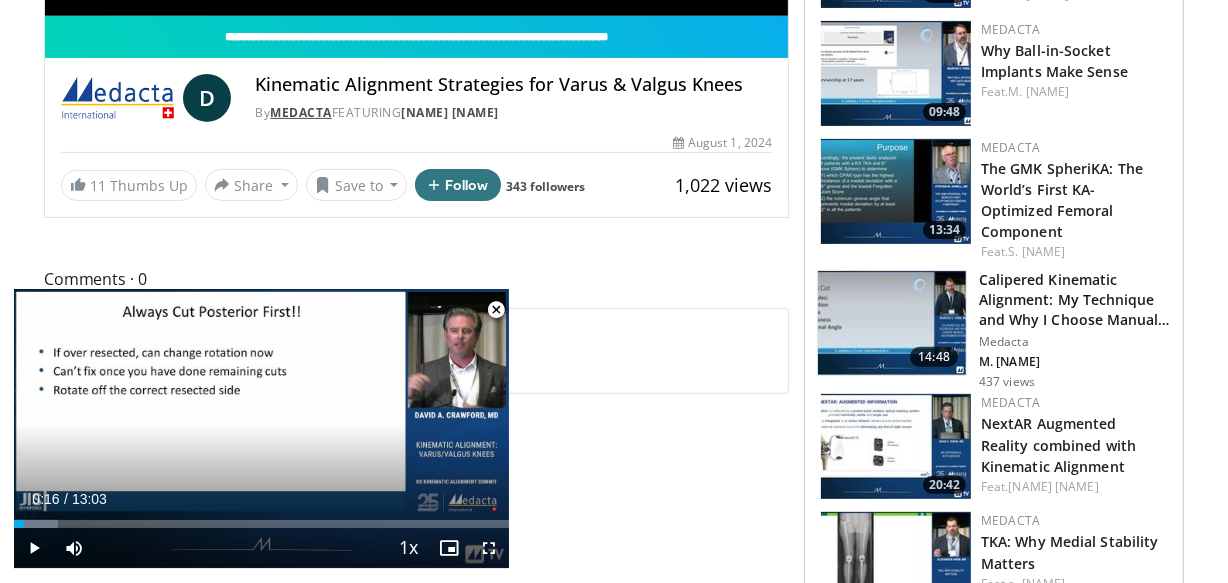 click on "Medacta" at bounding box center [301, 112] 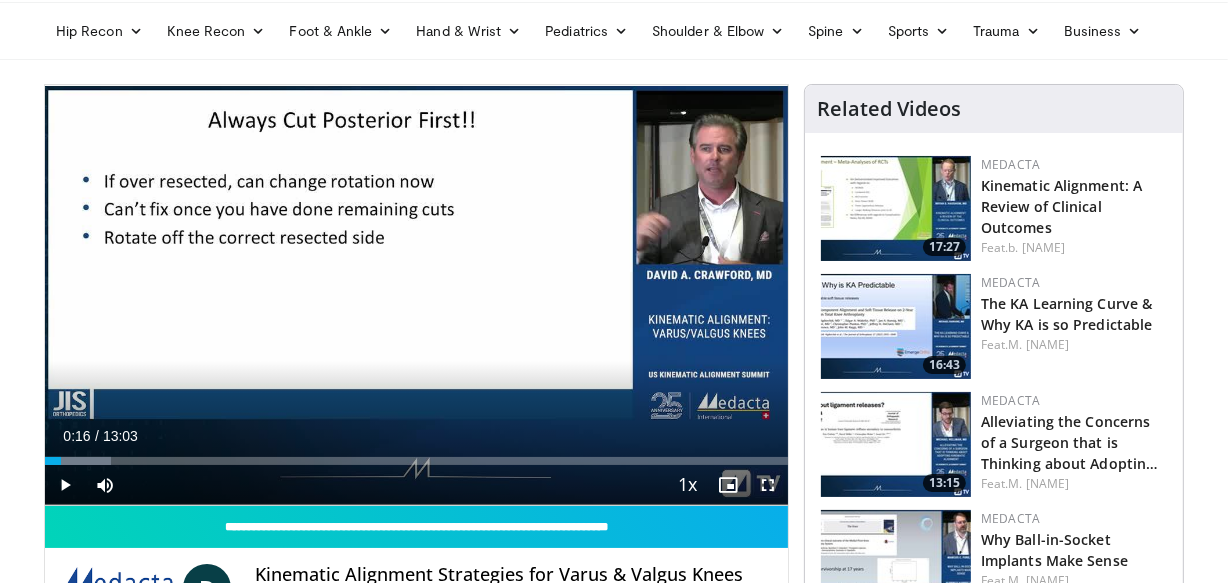scroll, scrollTop: 0, scrollLeft: 0, axis: both 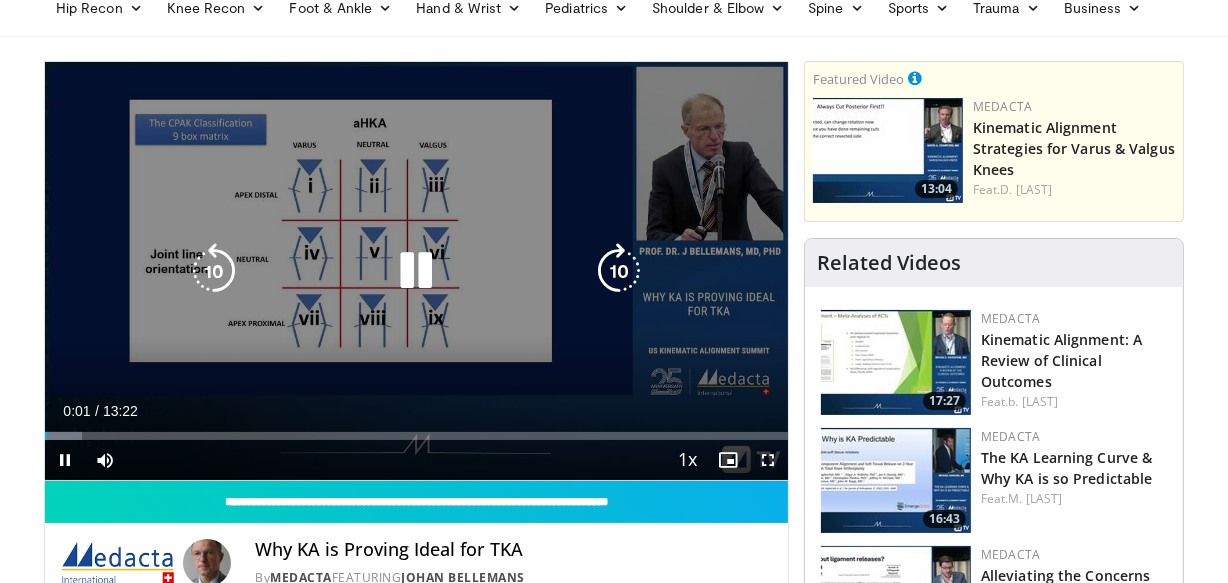 click at bounding box center (619, 271) 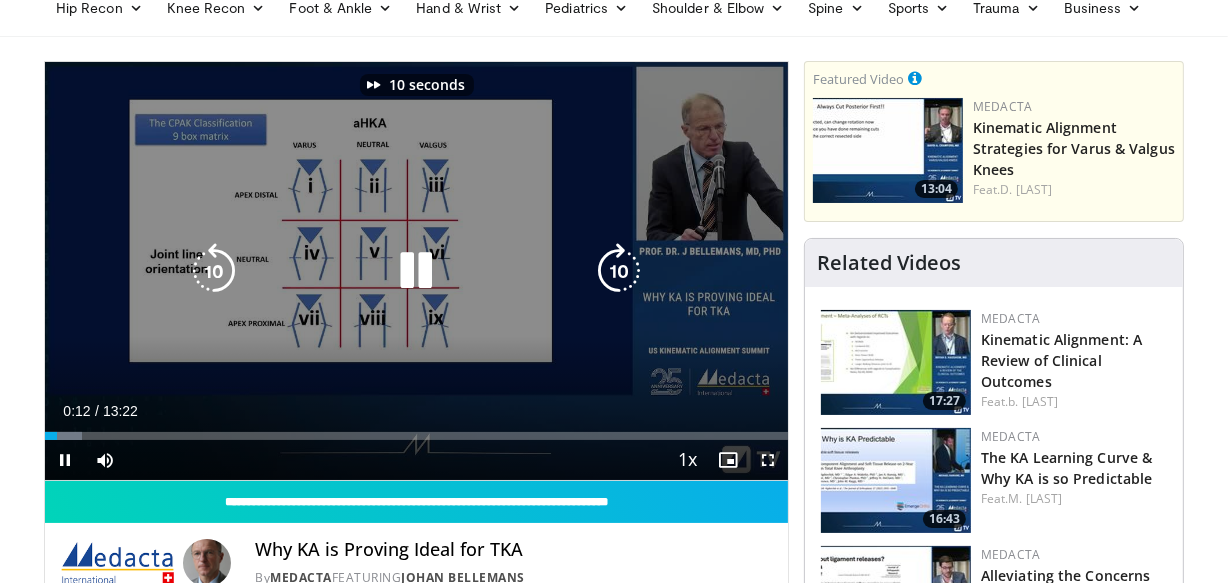 click at bounding box center (619, 271) 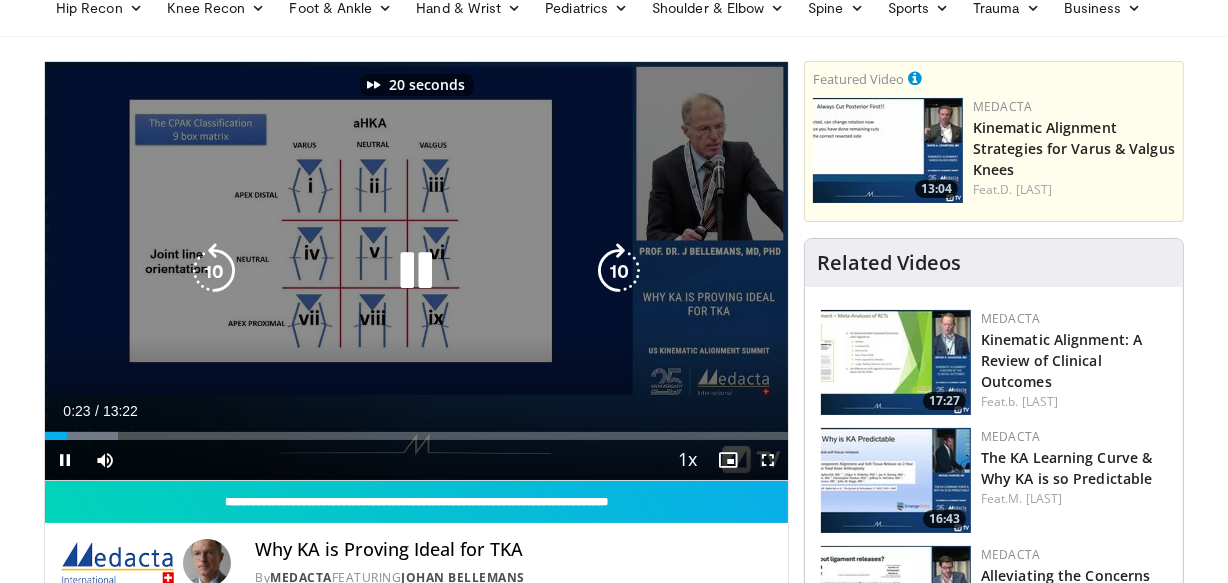 click at bounding box center (619, 271) 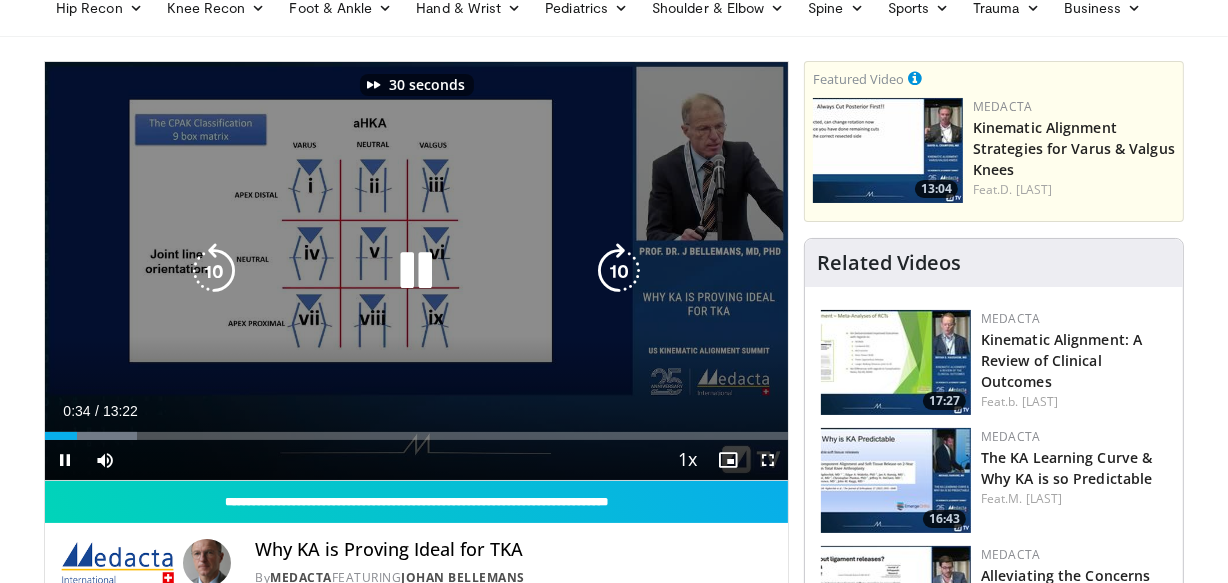 click at bounding box center (619, 271) 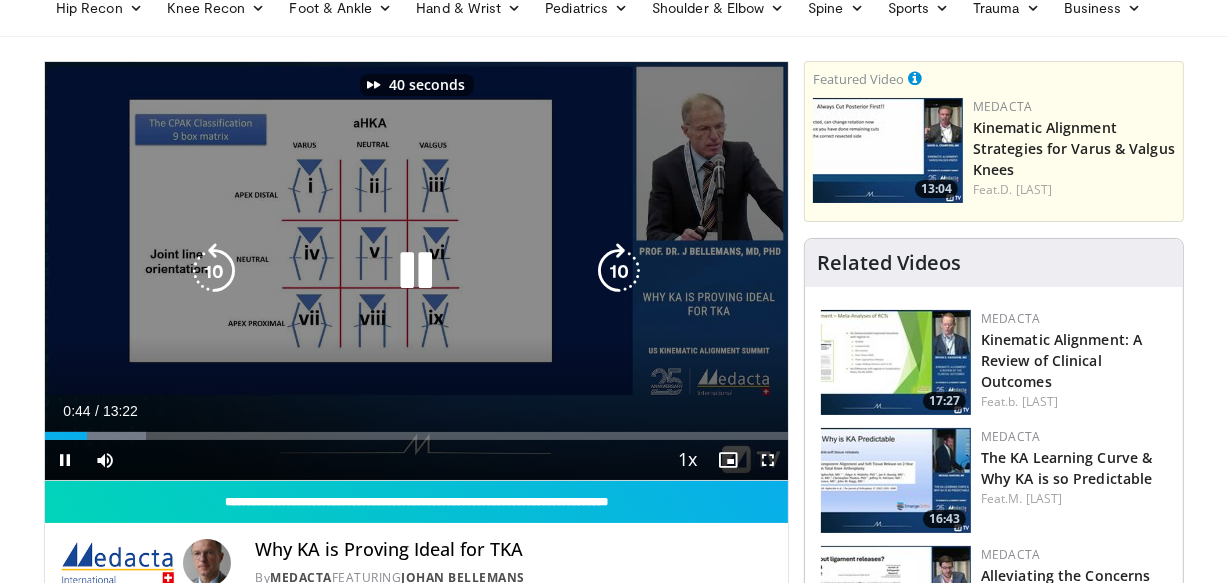 click at bounding box center [619, 271] 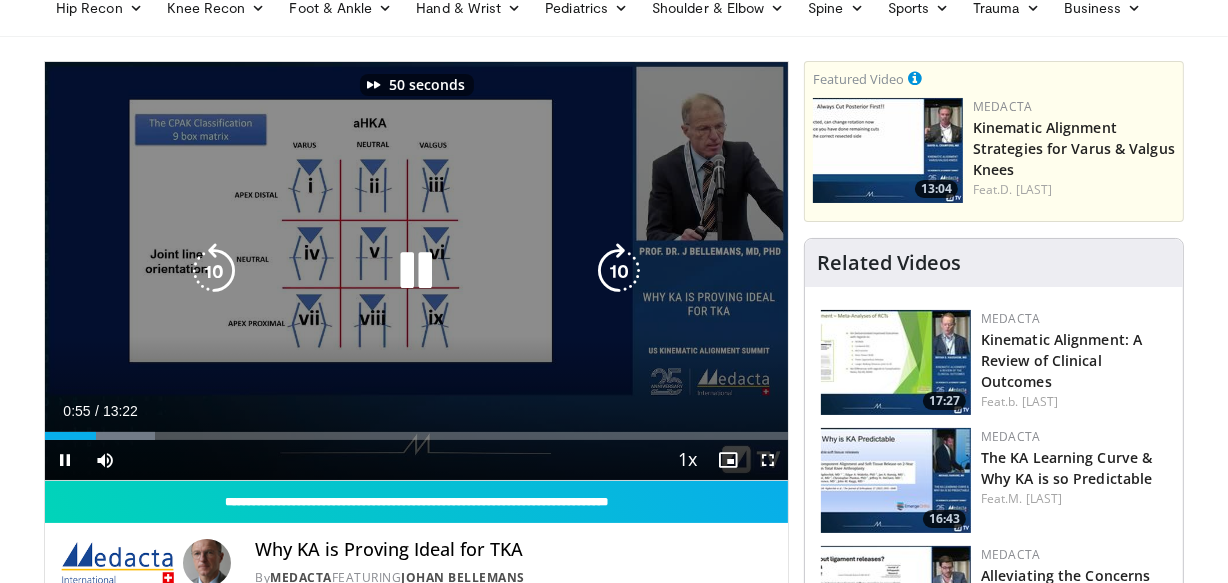 click at bounding box center (619, 271) 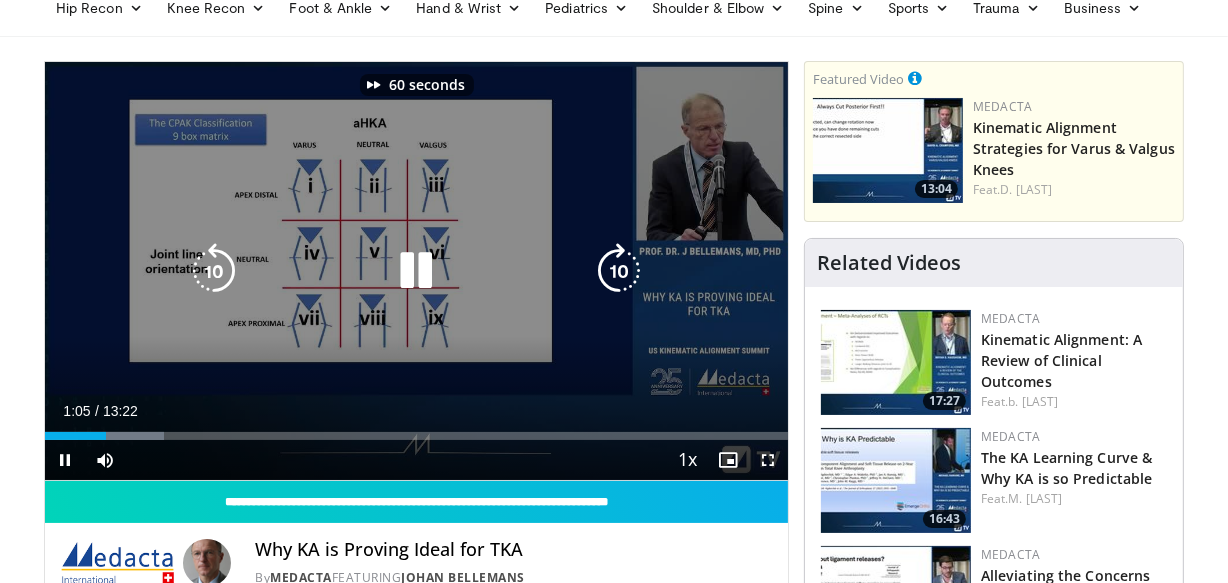 click at bounding box center [619, 271] 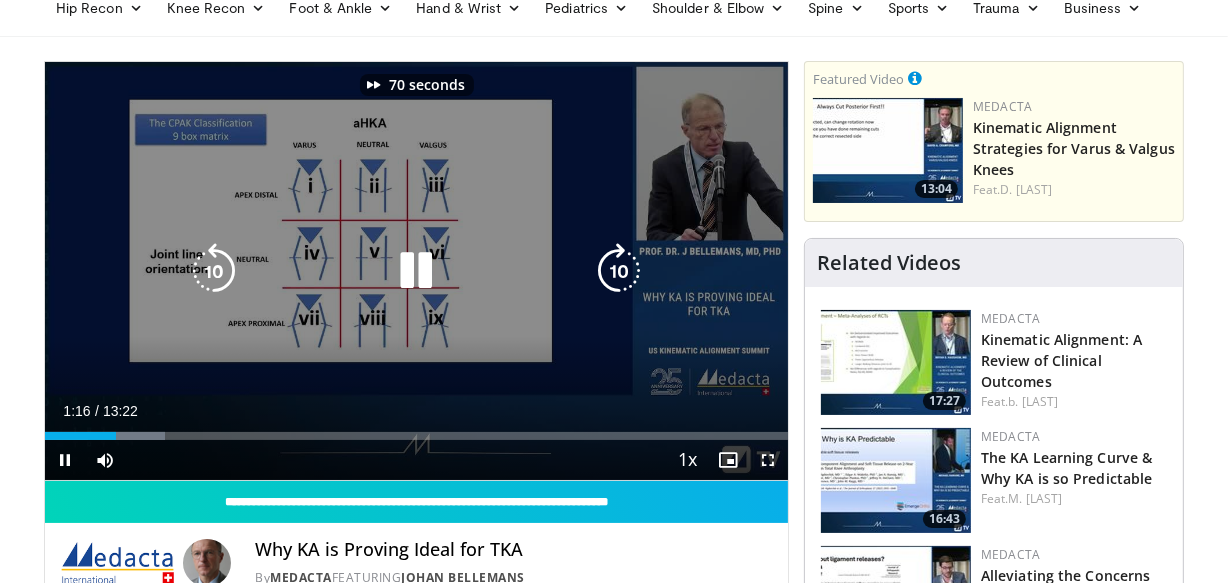 click at bounding box center (619, 271) 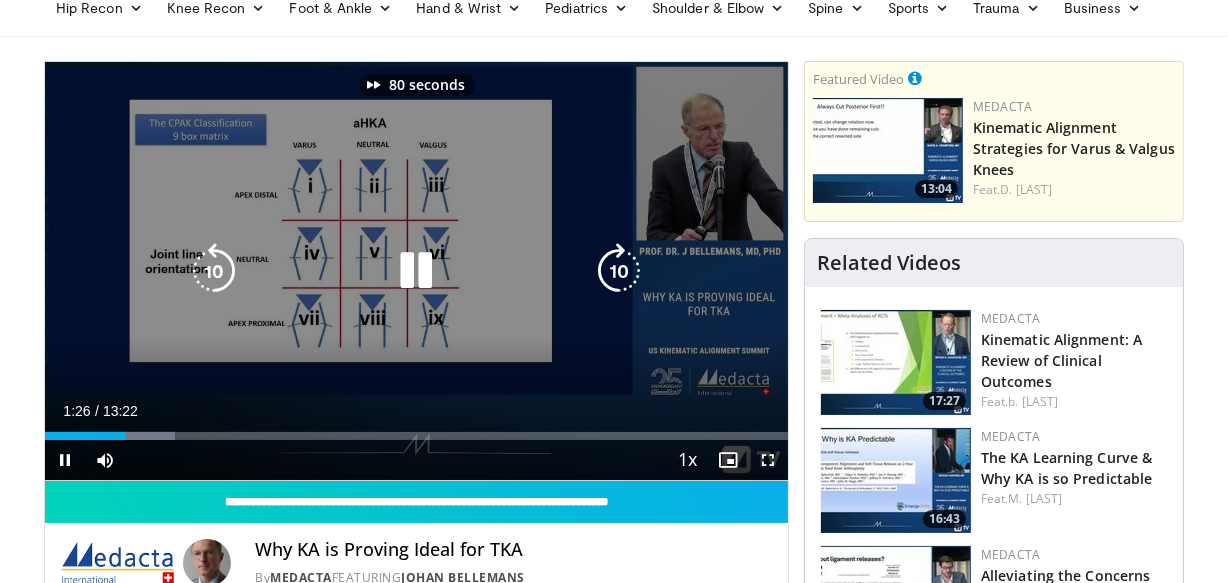 click at bounding box center [619, 271] 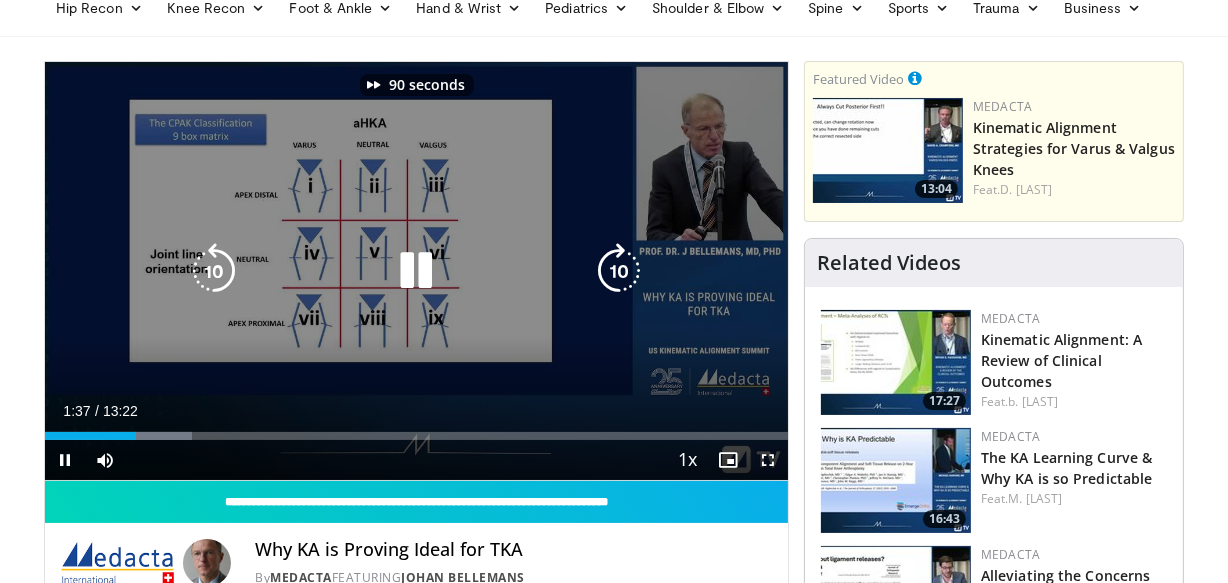 click at bounding box center (619, 271) 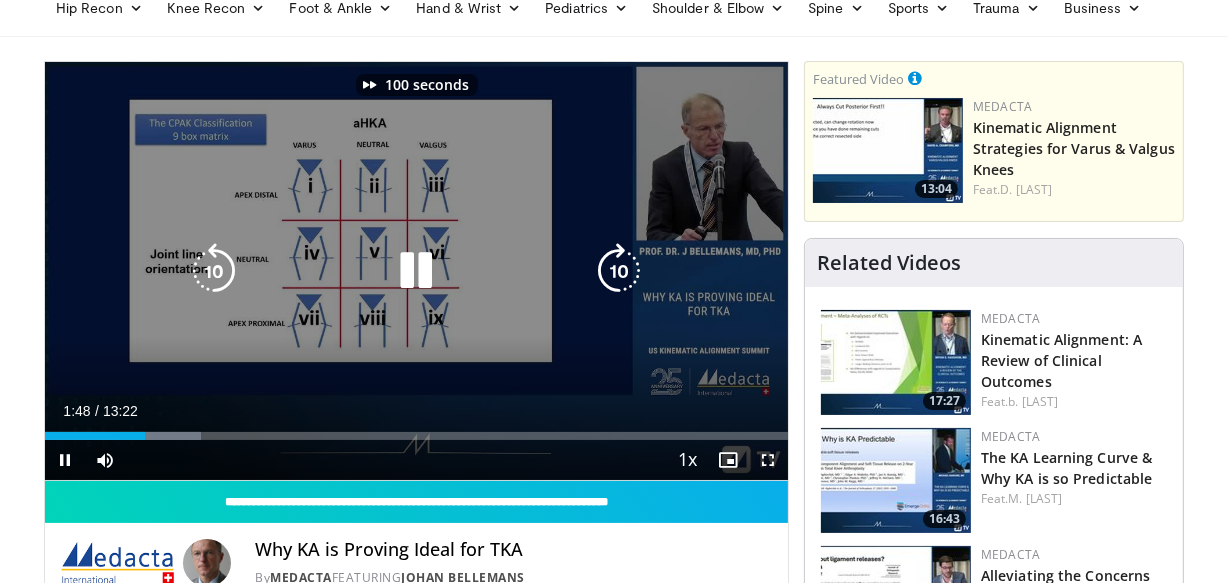 click at bounding box center [619, 271] 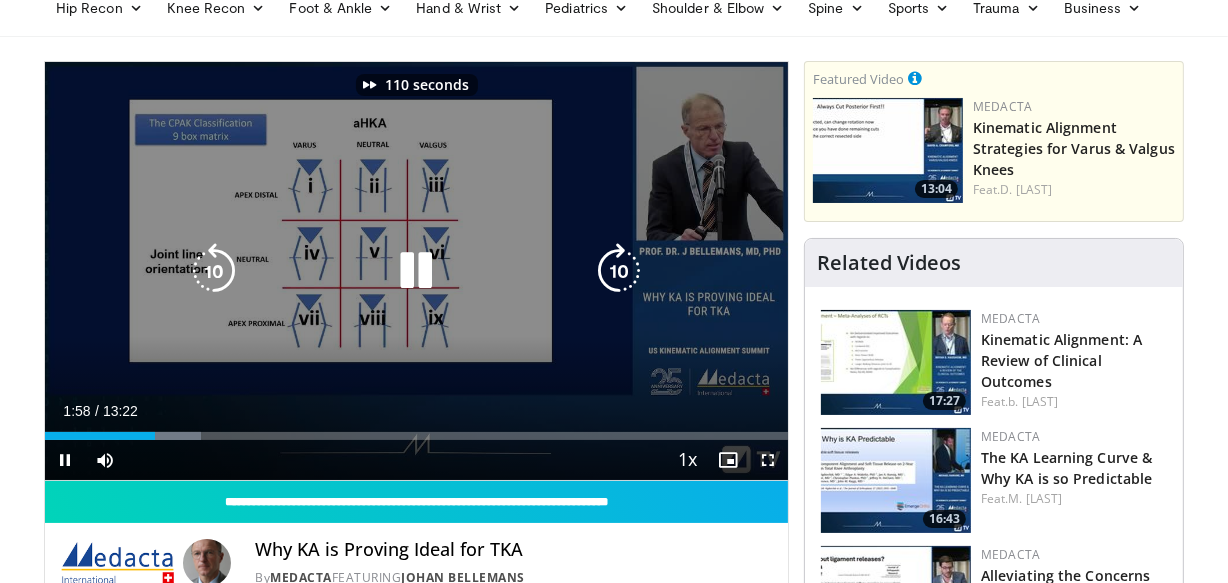 click at bounding box center [619, 271] 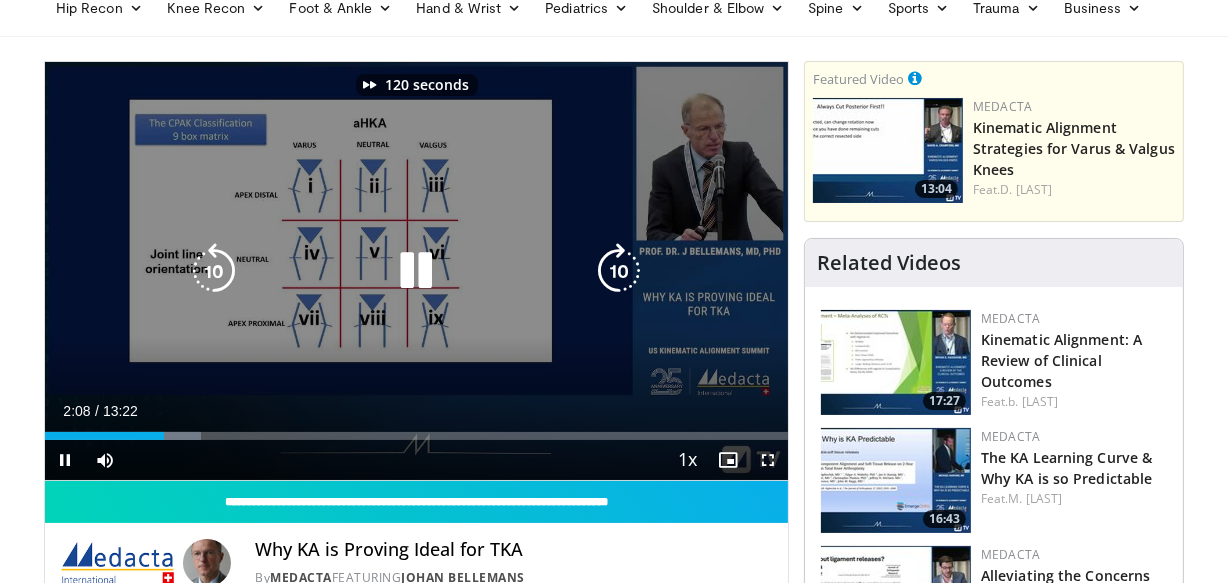 click at bounding box center (619, 271) 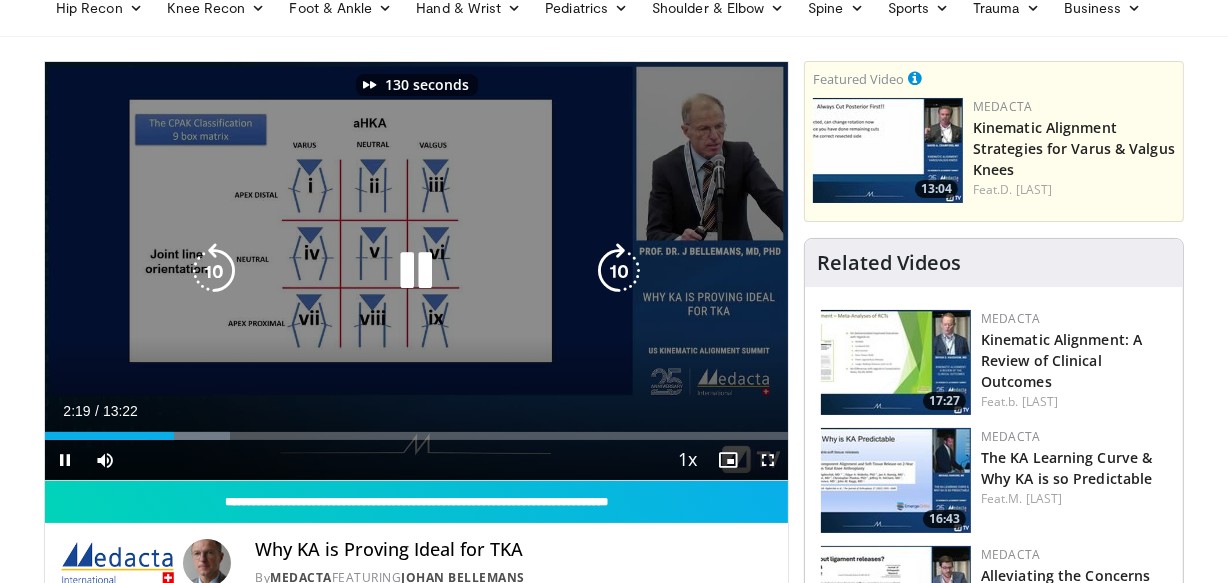 click at bounding box center (619, 271) 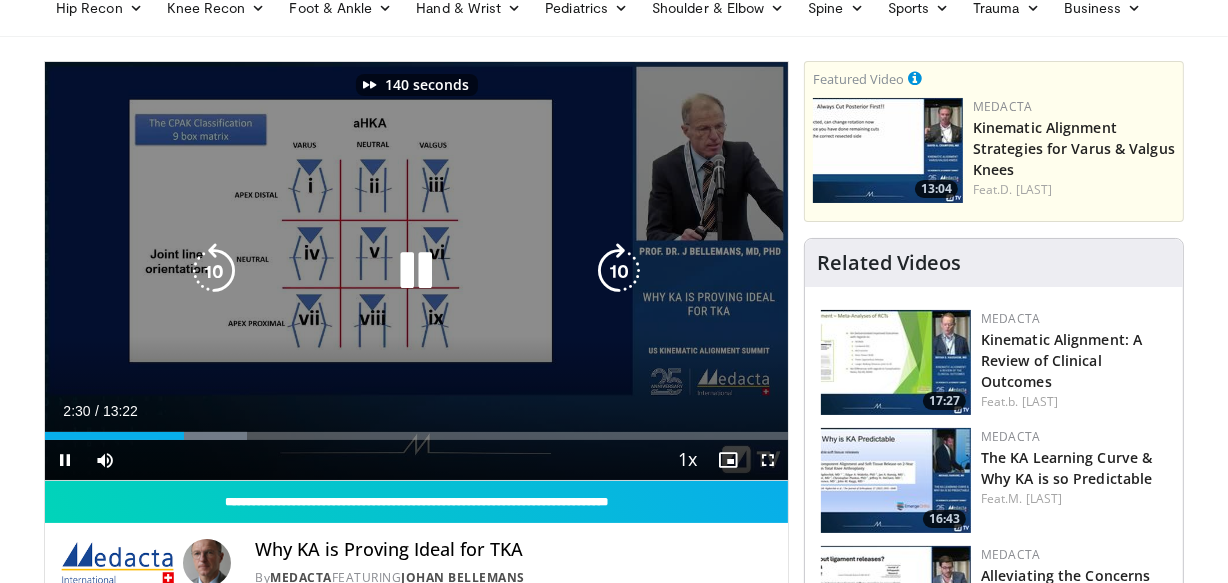 click at bounding box center [619, 271] 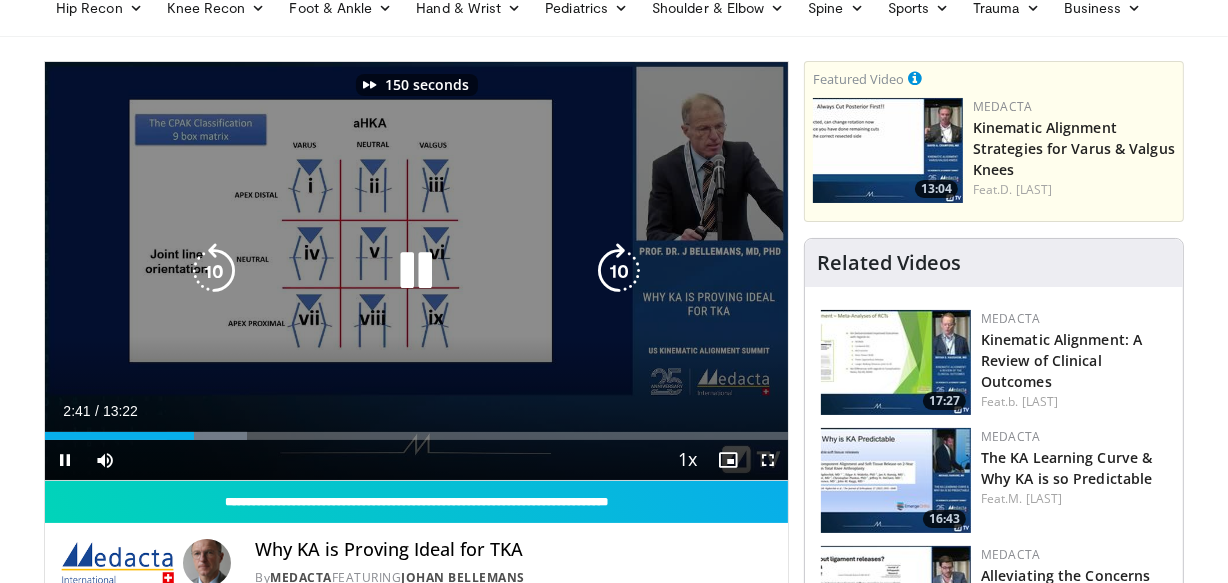 click at bounding box center (619, 271) 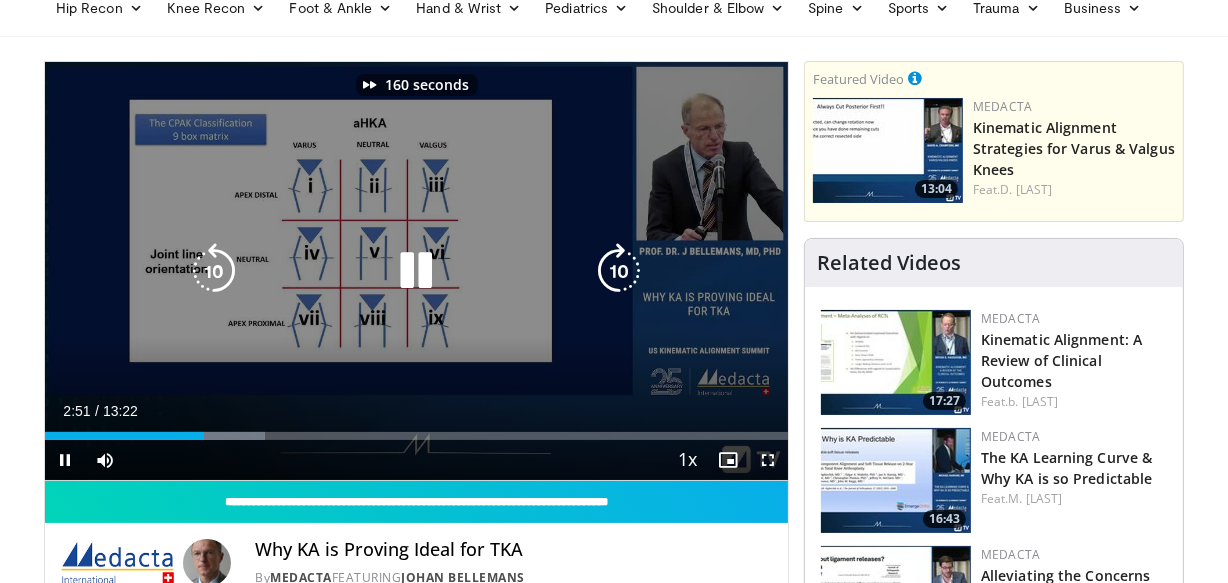 click at bounding box center (619, 271) 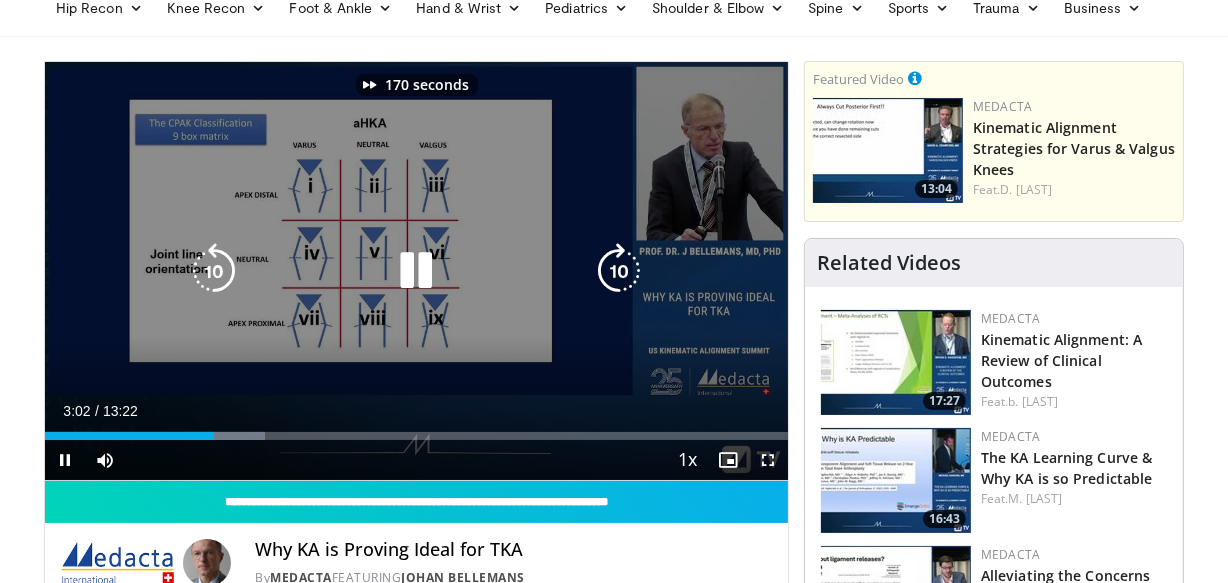 click at bounding box center [619, 271] 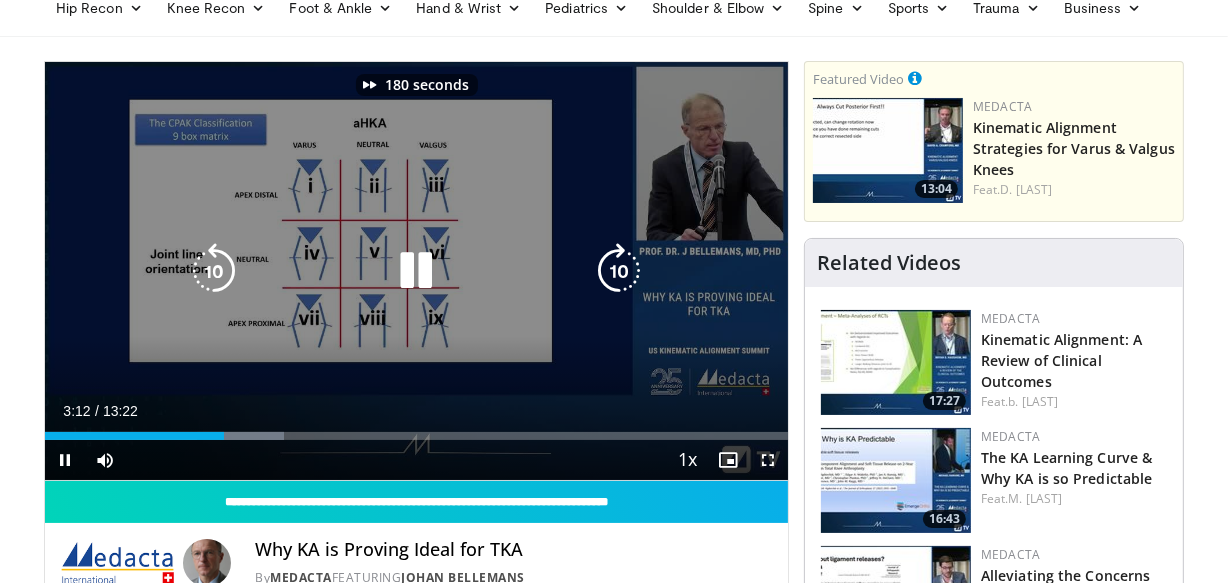 click at bounding box center (619, 271) 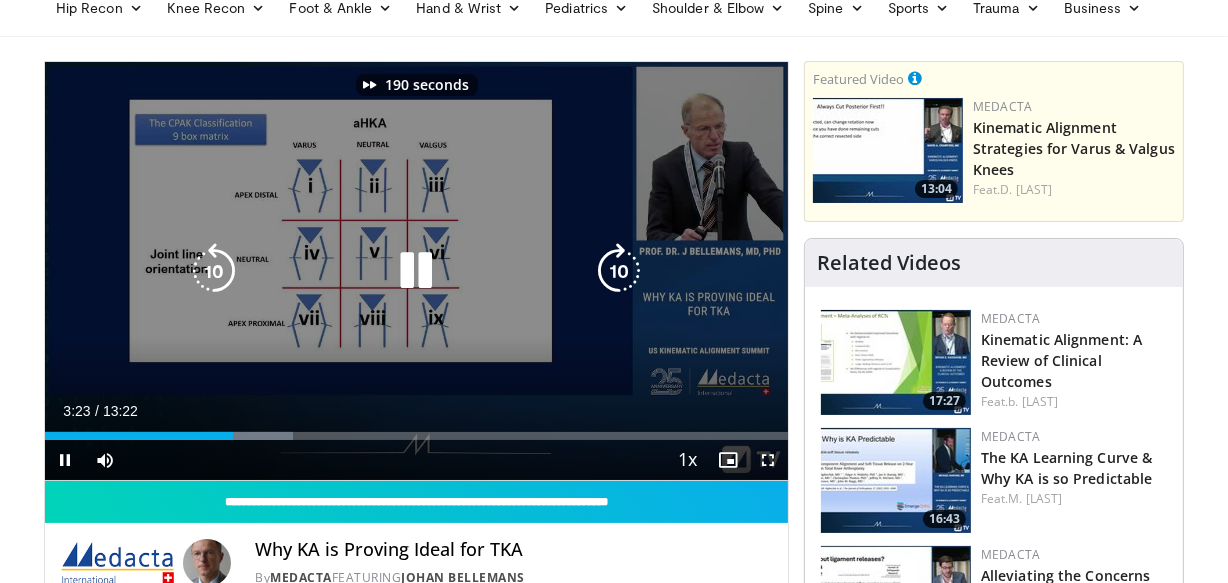 click at bounding box center (619, 271) 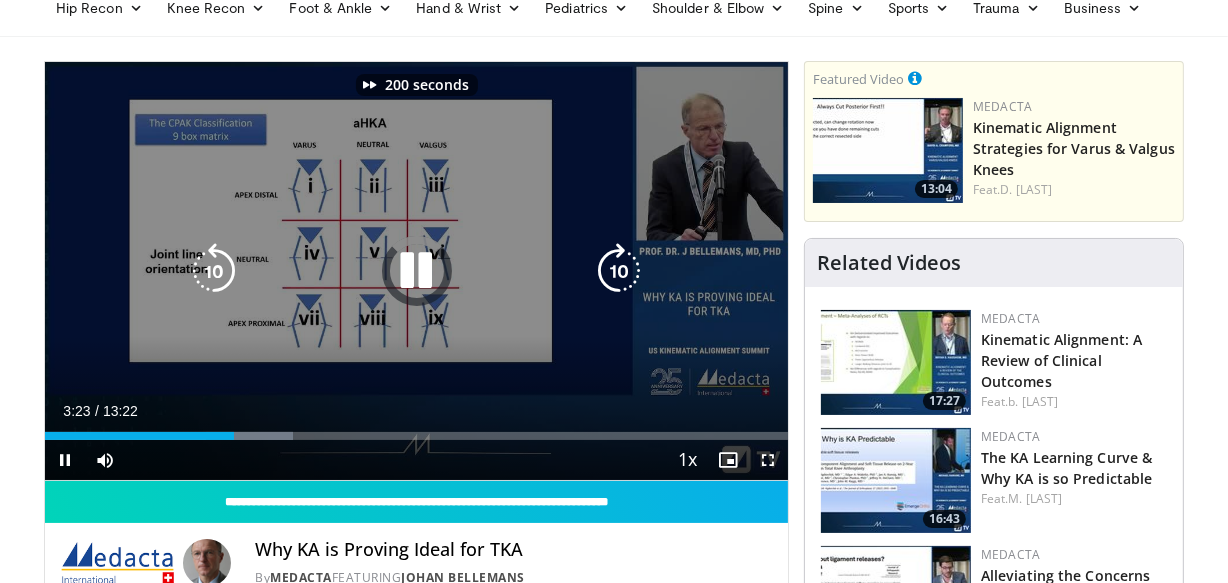 click at bounding box center [619, 271] 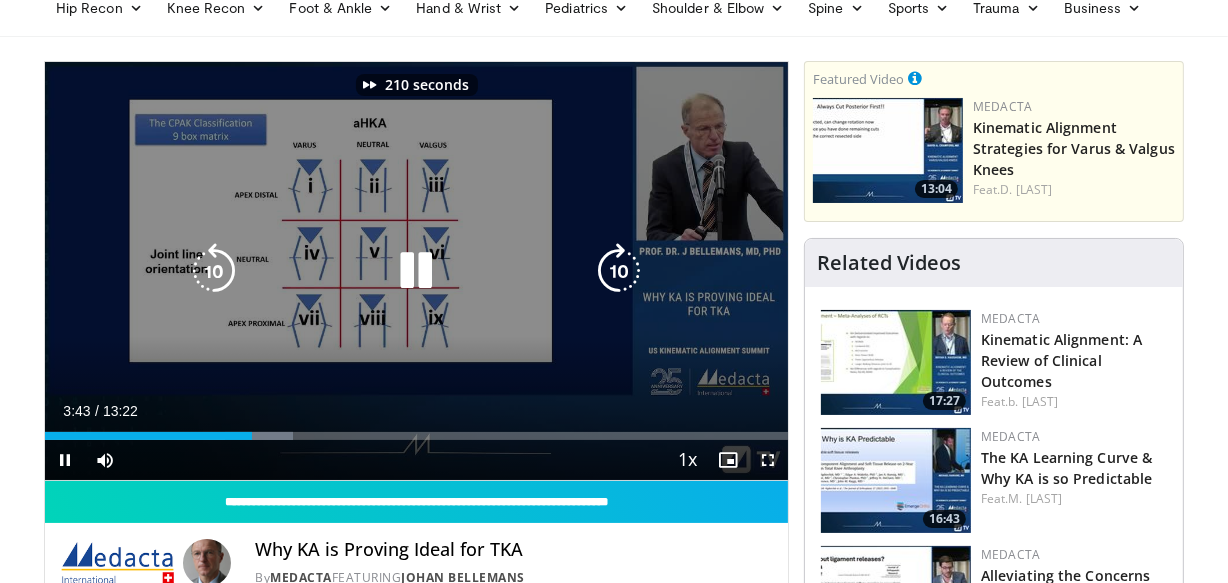 click at bounding box center [619, 271] 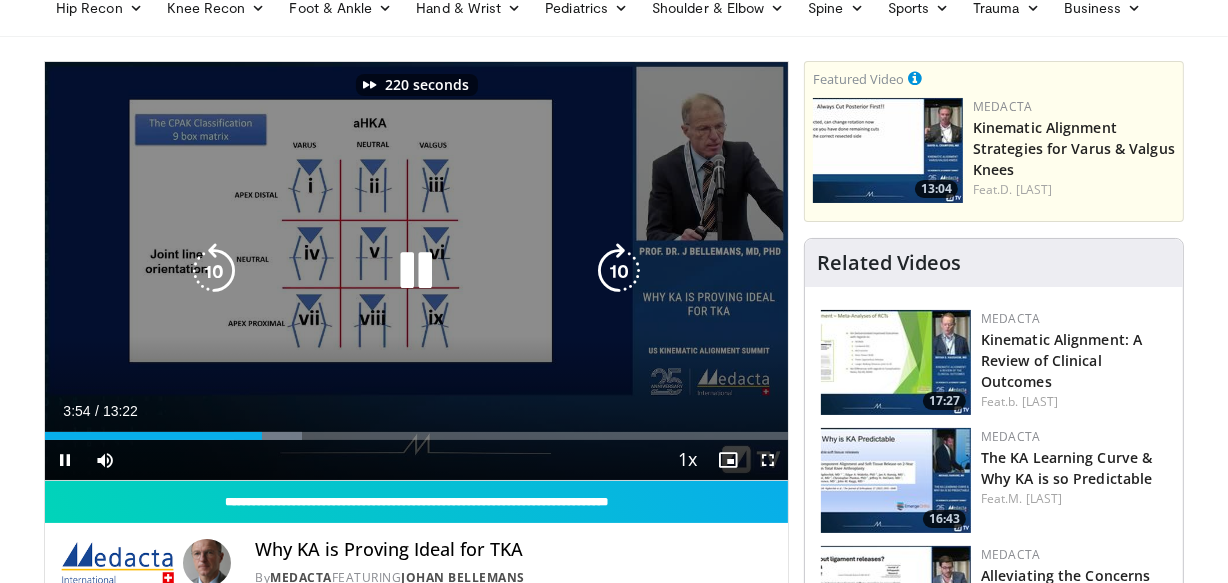 click at bounding box center [619, 271] 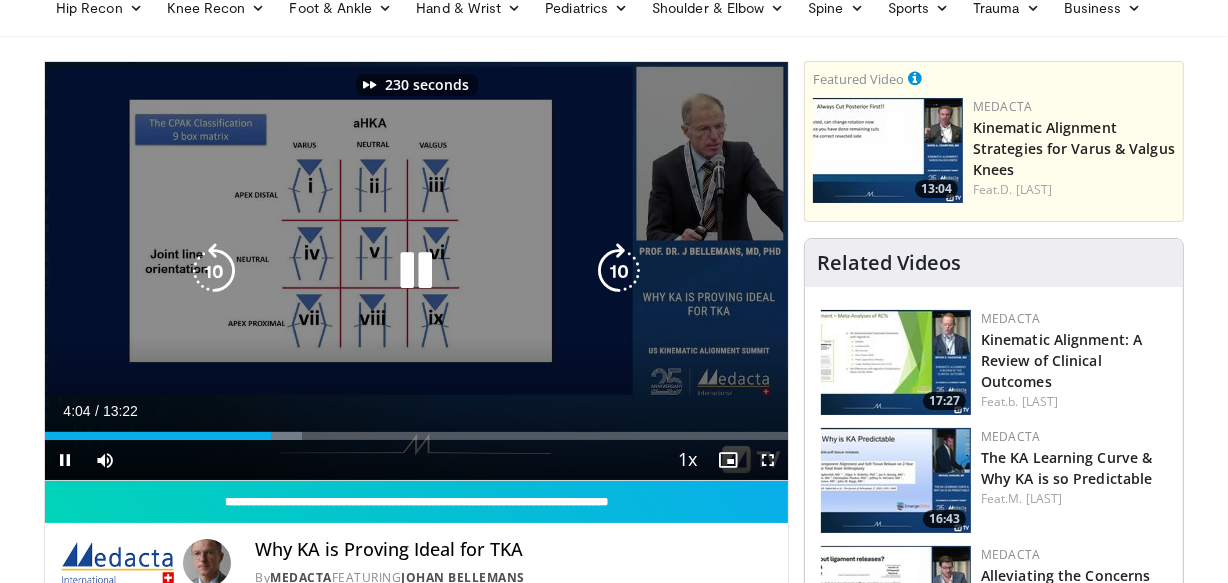 click at bounding box center (619, 271) 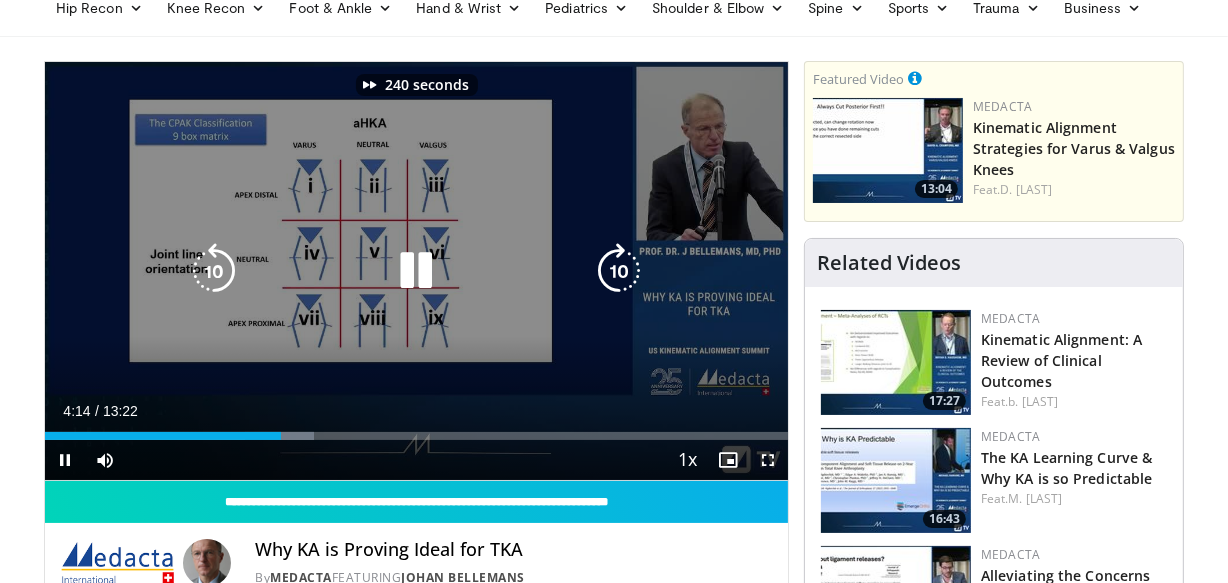 click at bounding box center (619, 271) 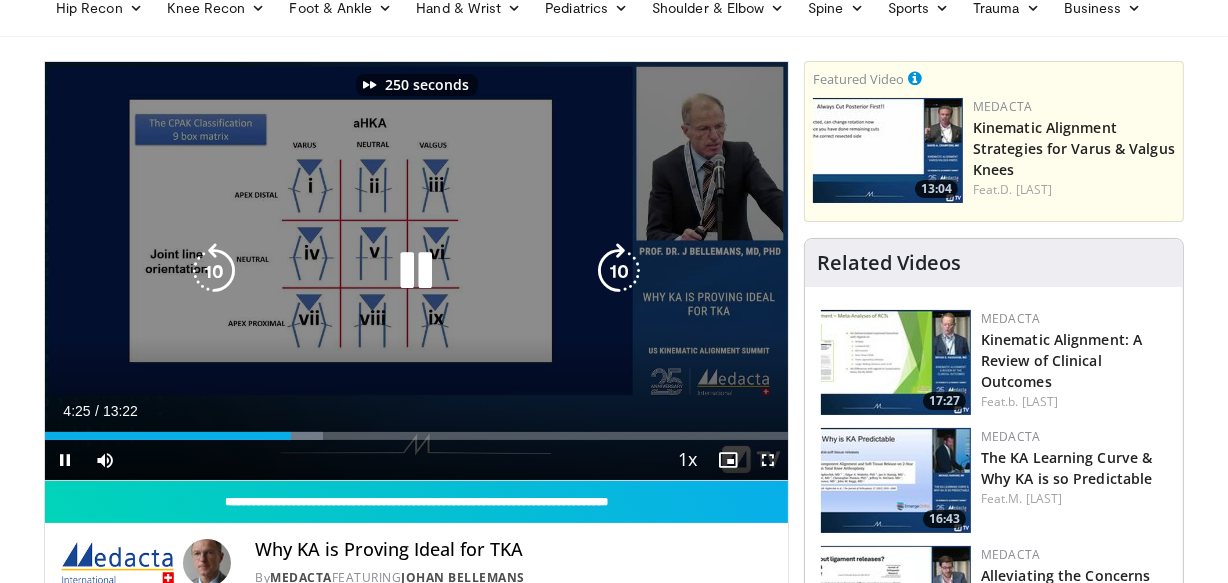 click at bounding box center [619, 271] 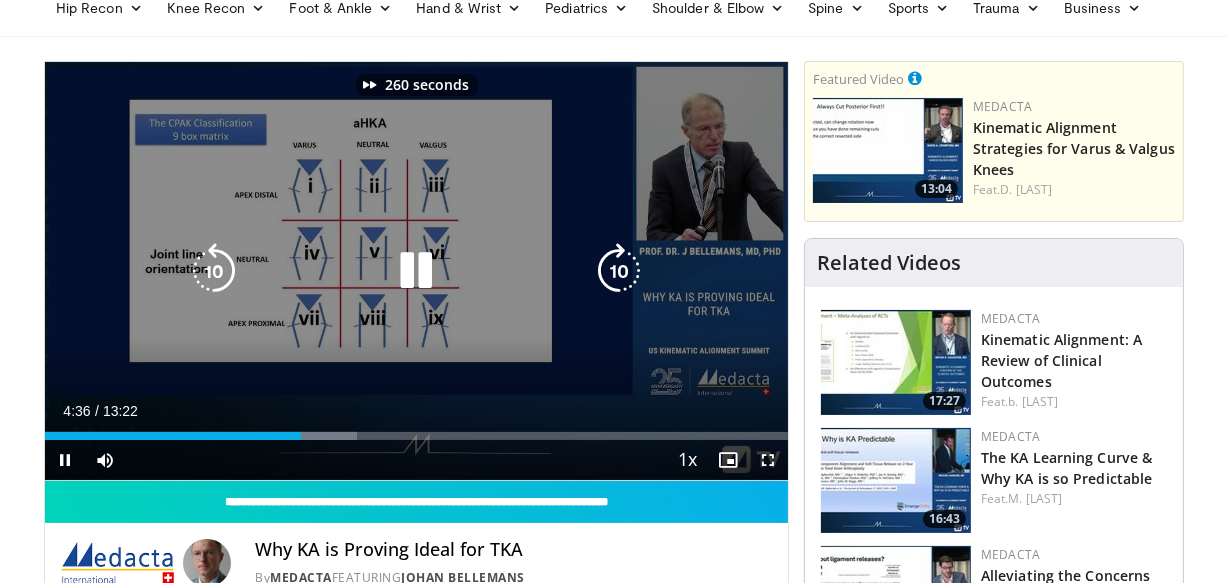click at bounding box center (619, 271) 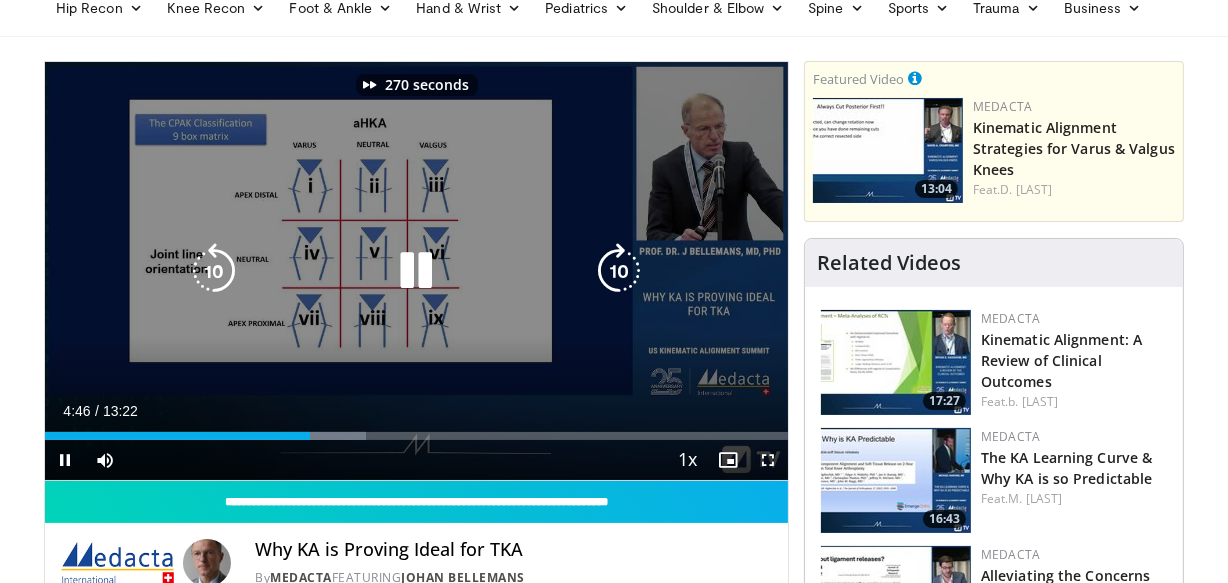 click at bounding box center [619, 271] 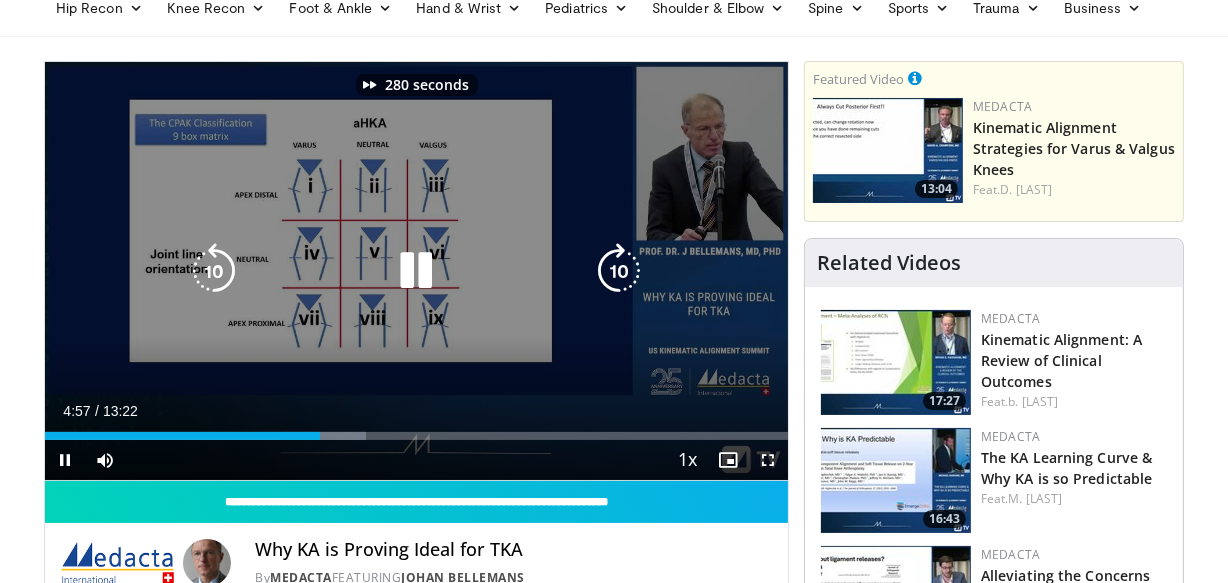 click at bounding box center (619, 271) 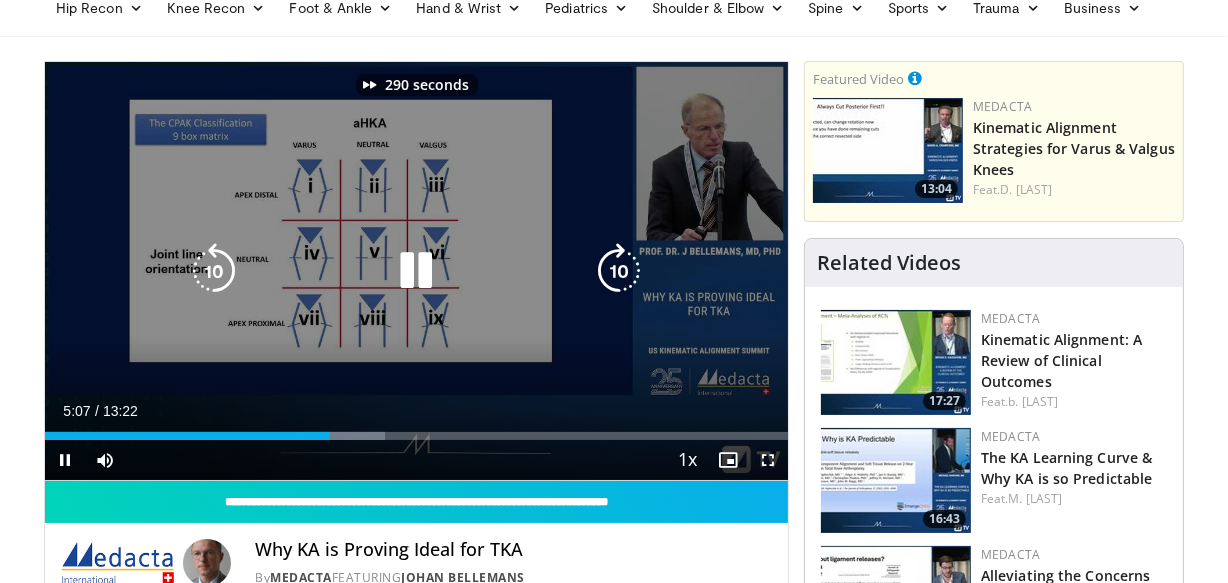 click at bounding box center (619, 271) 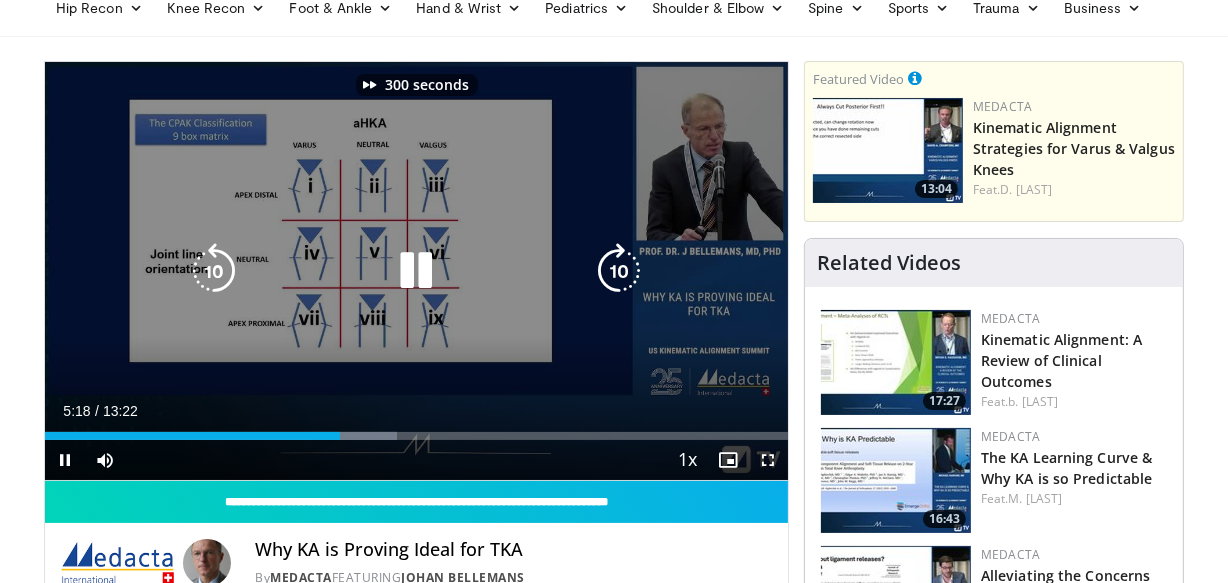 click at bounding box center (619, 271) 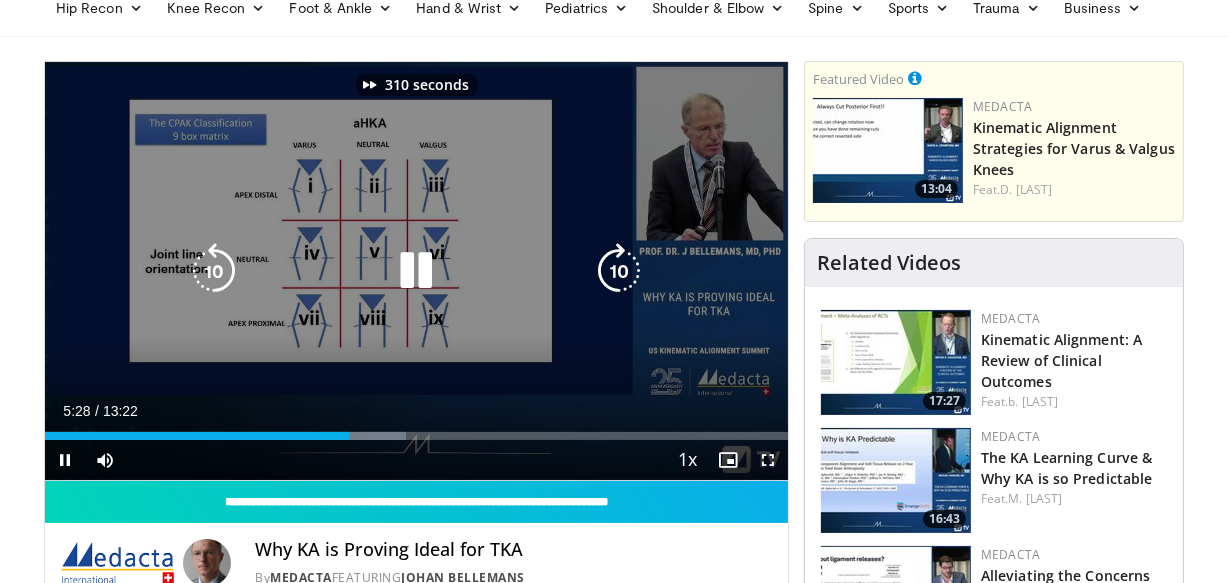 click at bounding box center [619, 271] 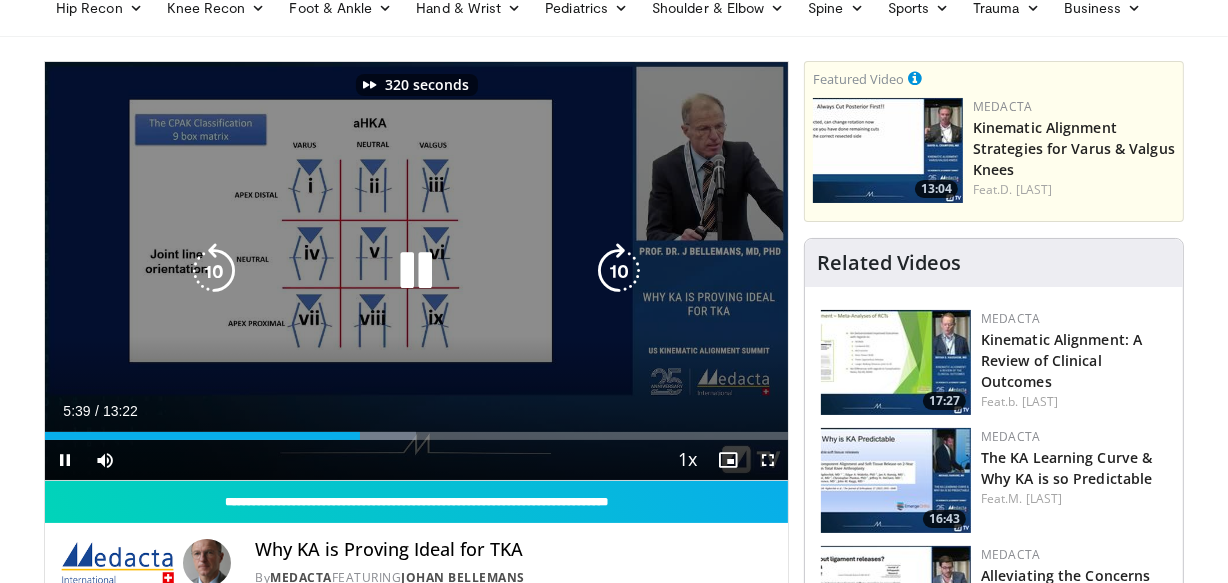 click at bounding box center [619, 271] 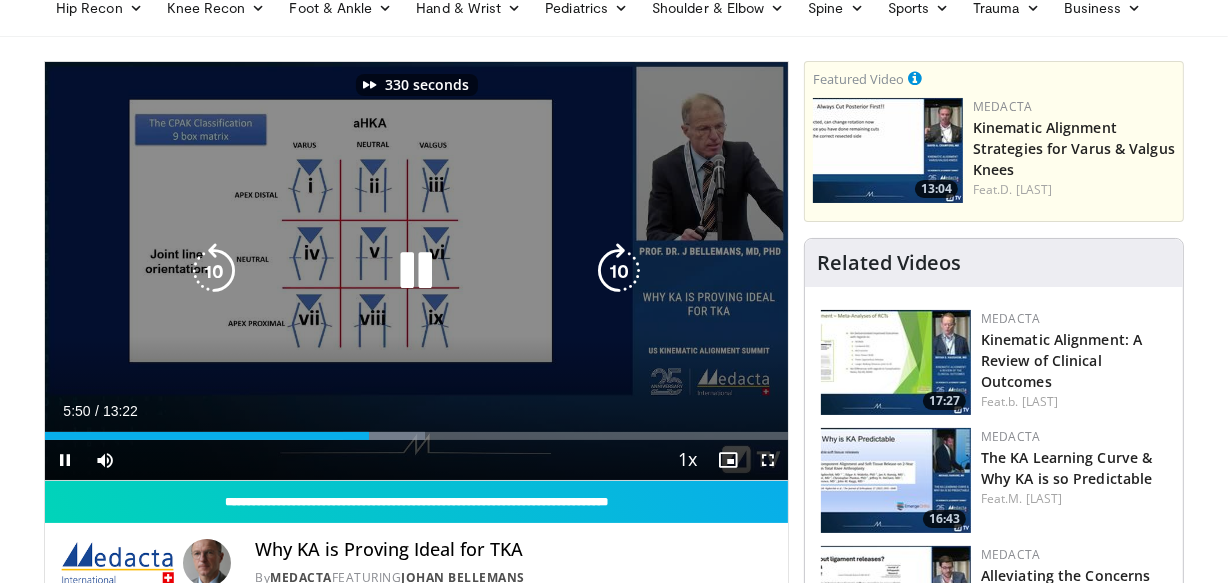 click at bounding box center (619, 271) 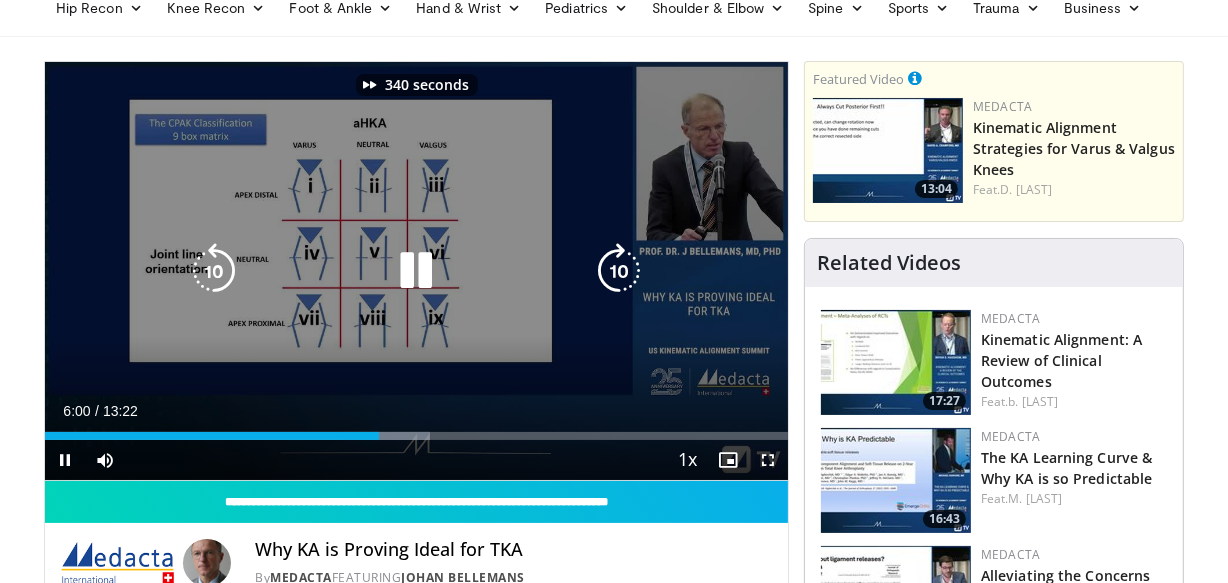 click at bounding box center [619, 271] 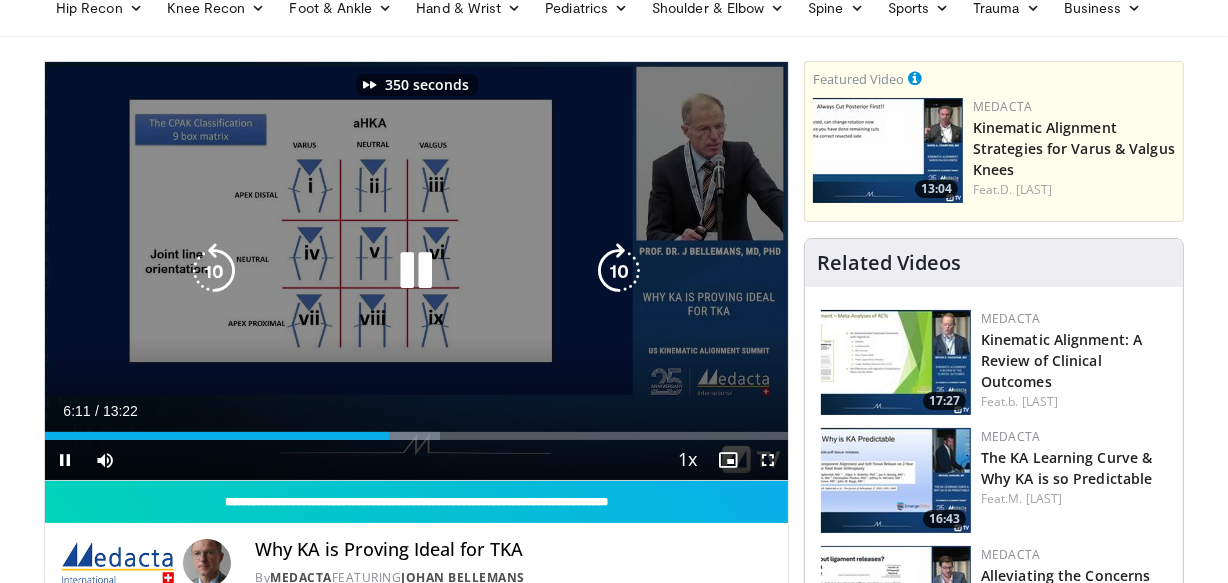 click at bounding box center (619, 271) 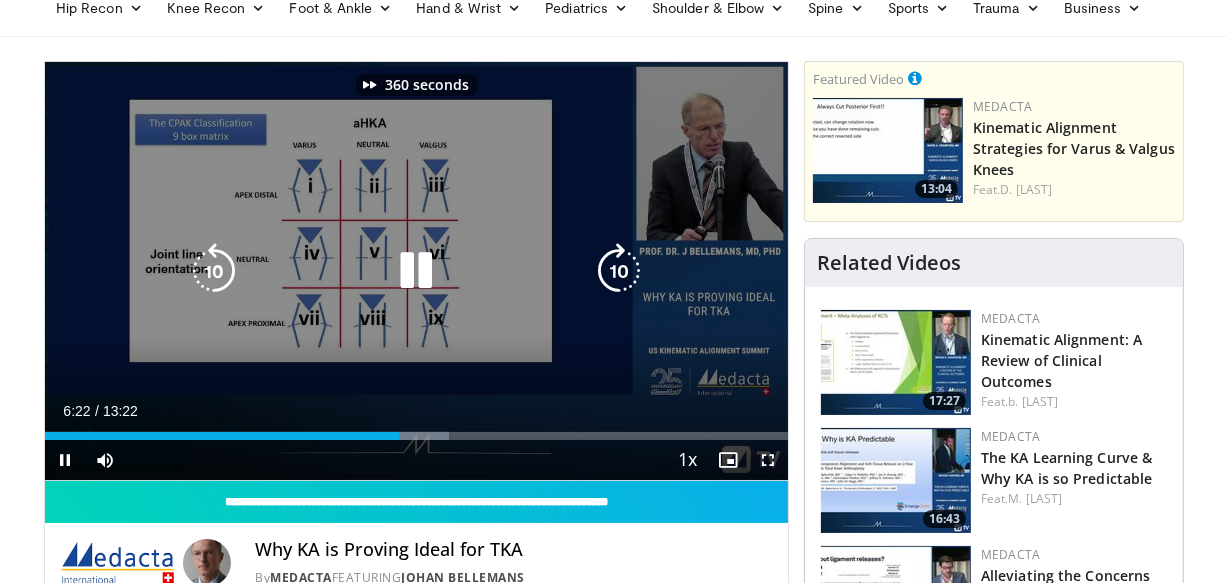 click at bounding box center [619, 271] 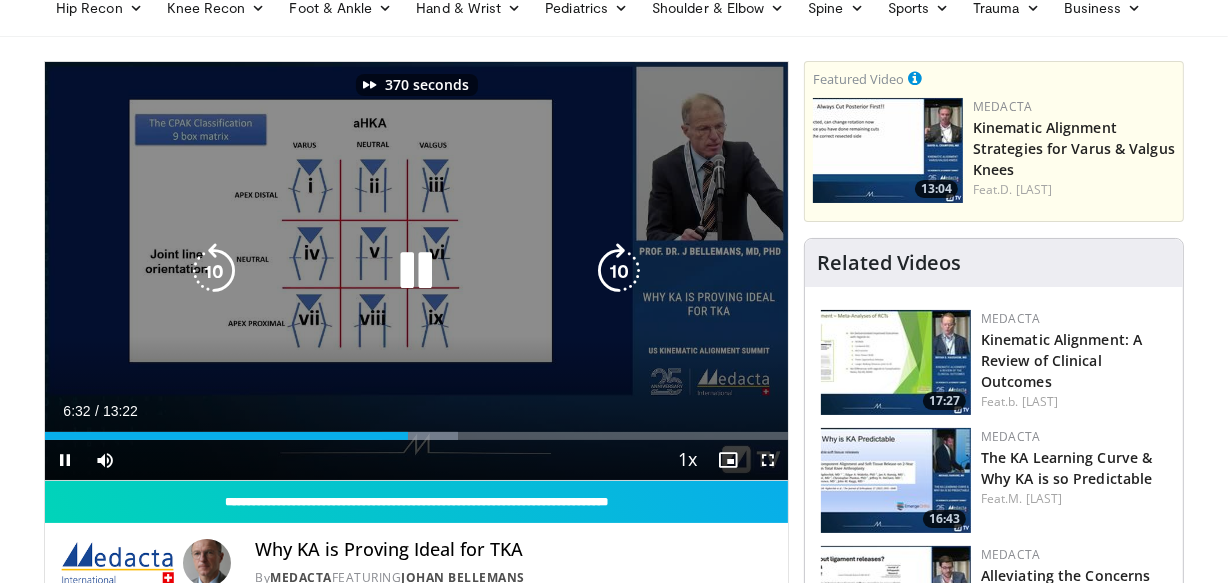 click at bounding box center (619, 271) 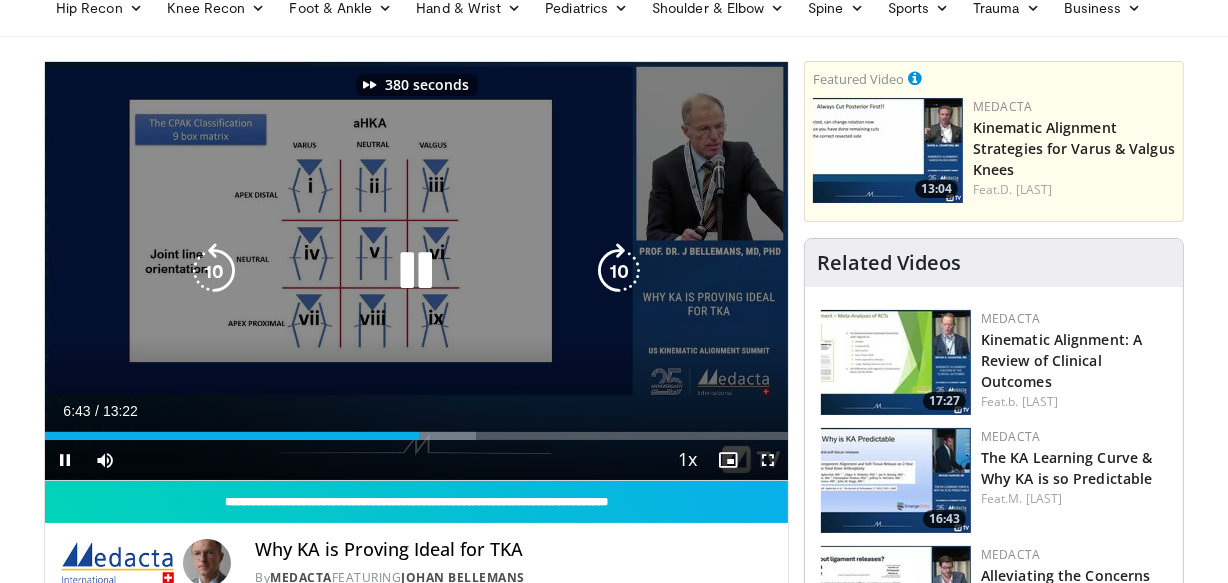 click at bounding box center [214, 271] 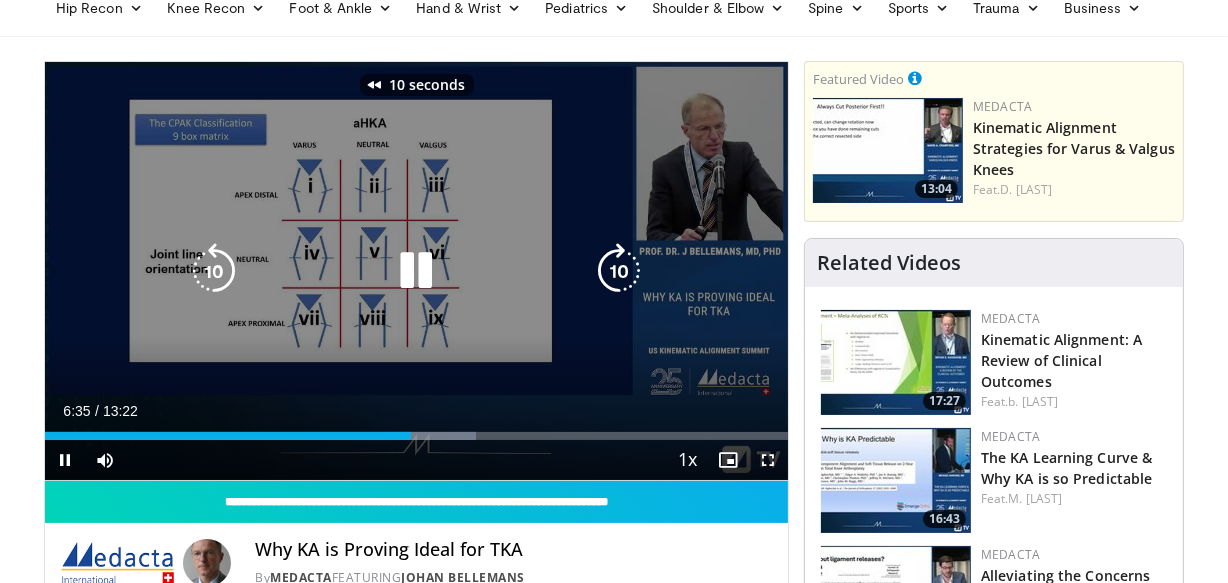 click at bounding box center [416, 271] 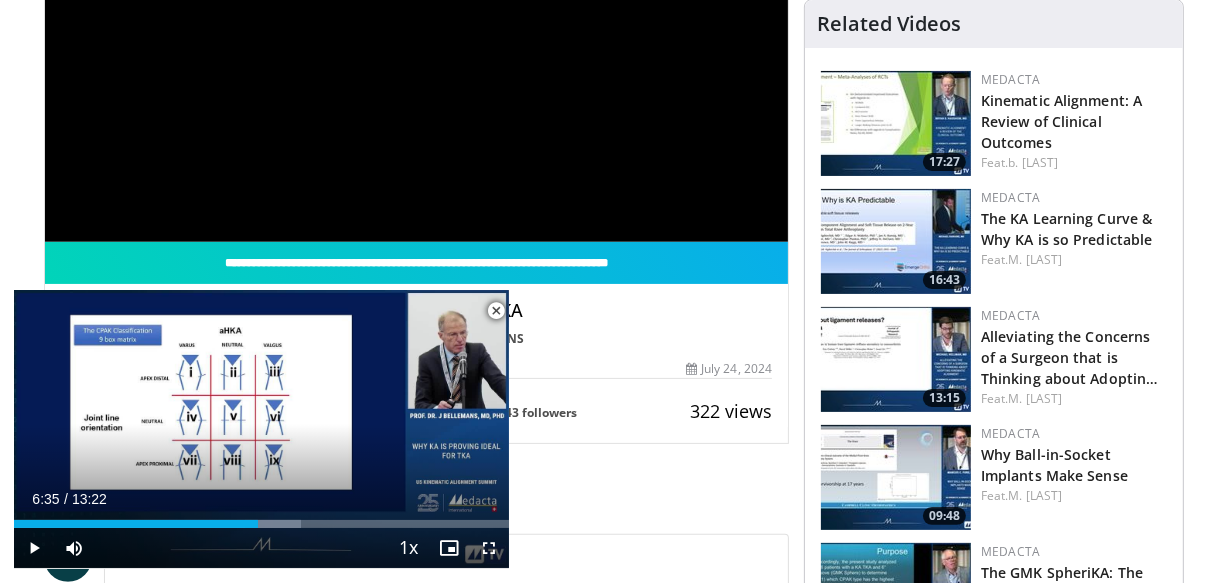 scroll, scrollTop: 0, scrollLeft: 0, axis: both 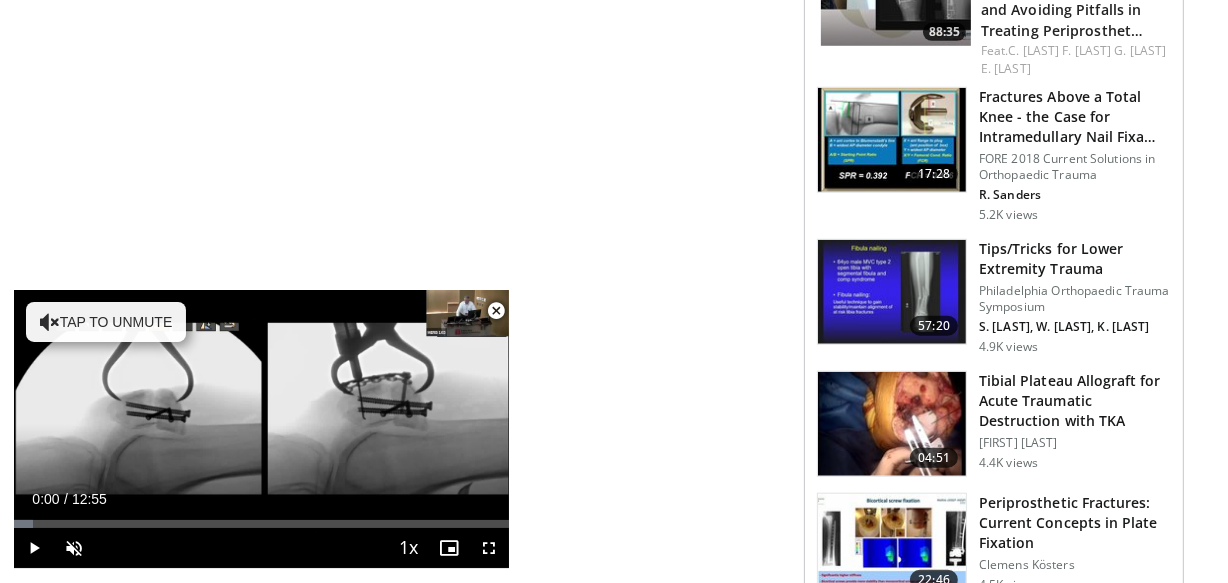 click on "Tips/Tricks for Lower Extremity Trauma" at bounding box center [1075, 259] 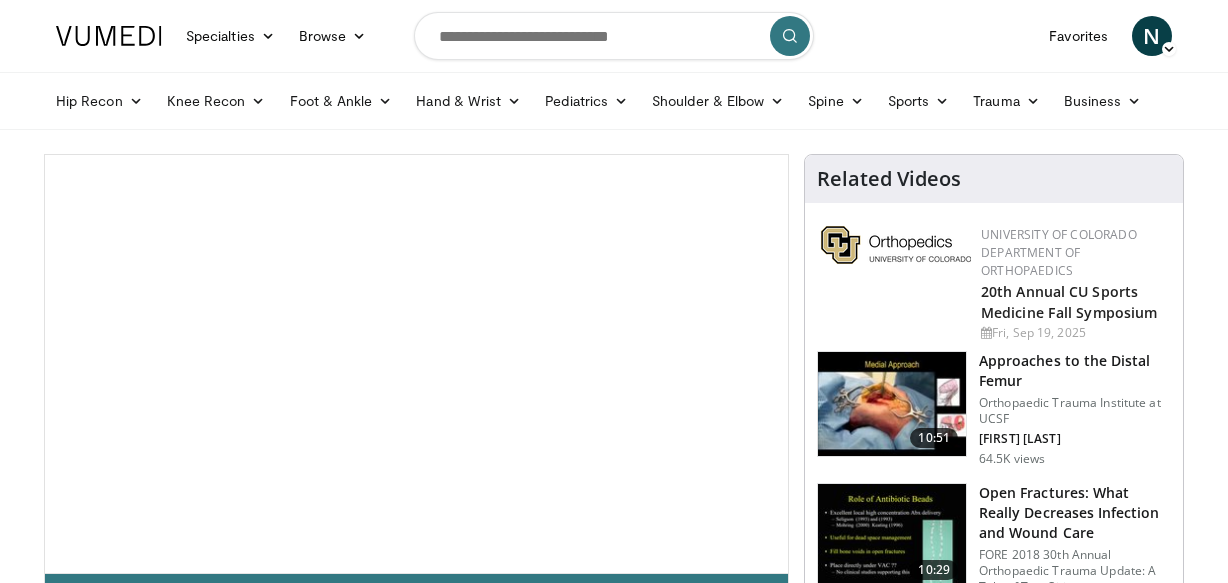 scroll, scrollTop: 0, scrollLeft: 0, axis: both 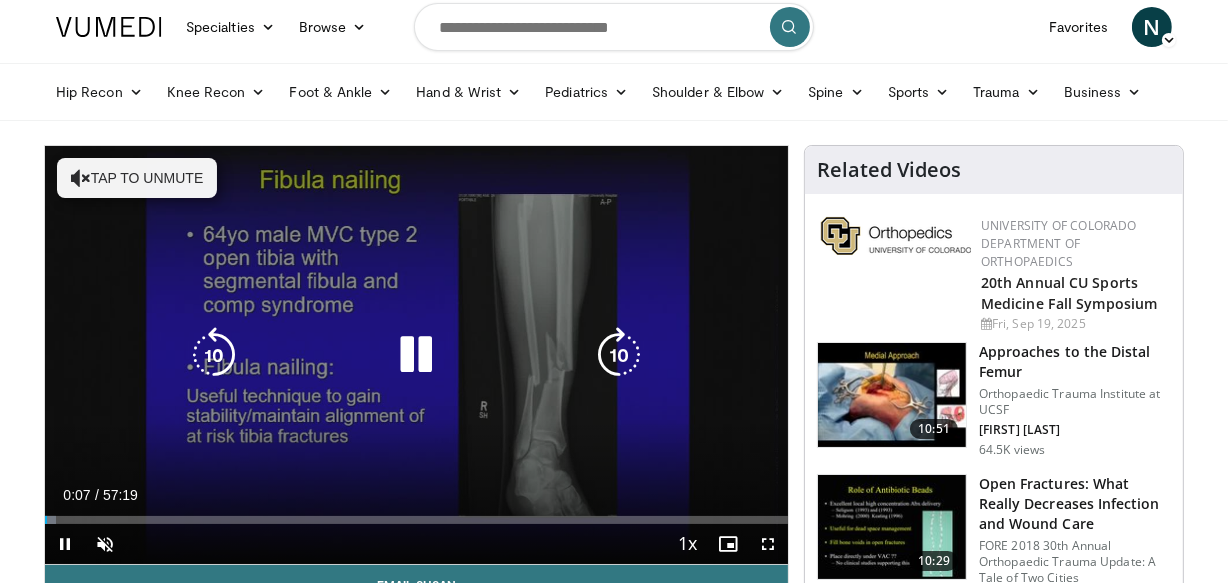 click on "Tap to unmute" at bounding box center (137, 178) 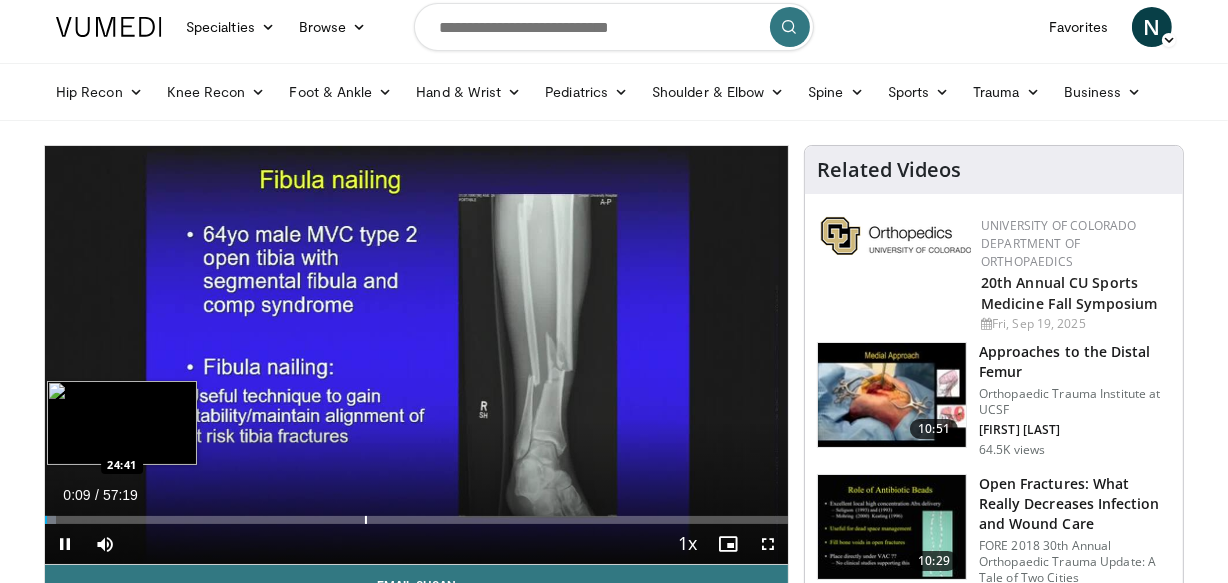 click on "Loaded :  1.44% 00:09 24:41" at bounding box center (416, 514) 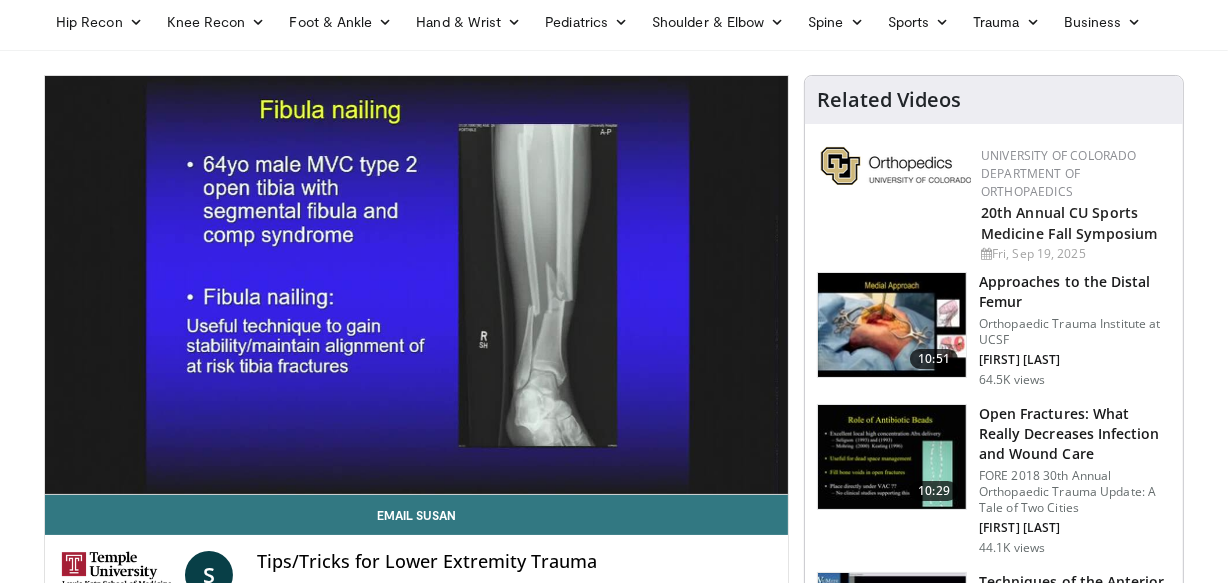 scroll, scrollTop: 93, scrollLeft: 0, axis: vertical 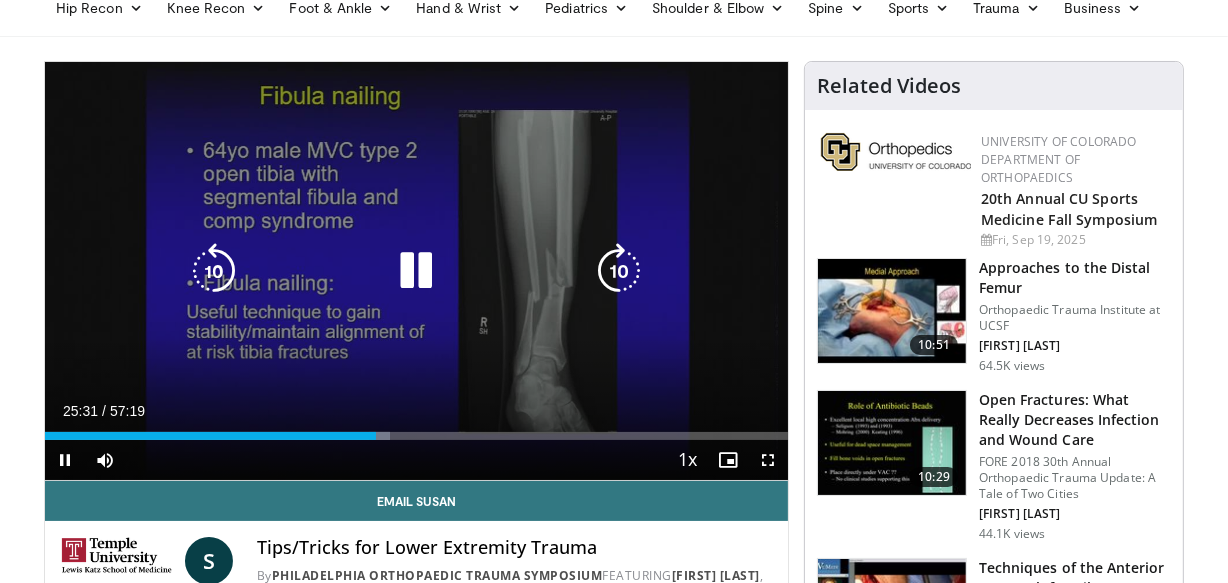 click at bounding box center [619, 271] 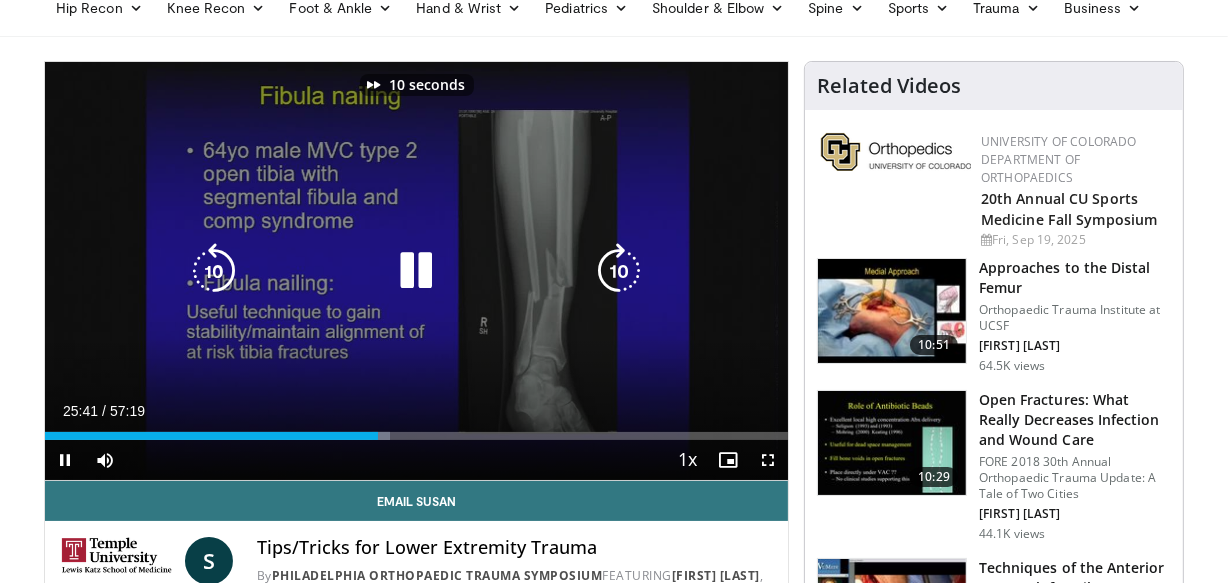 click at bounding box center [619, 271] 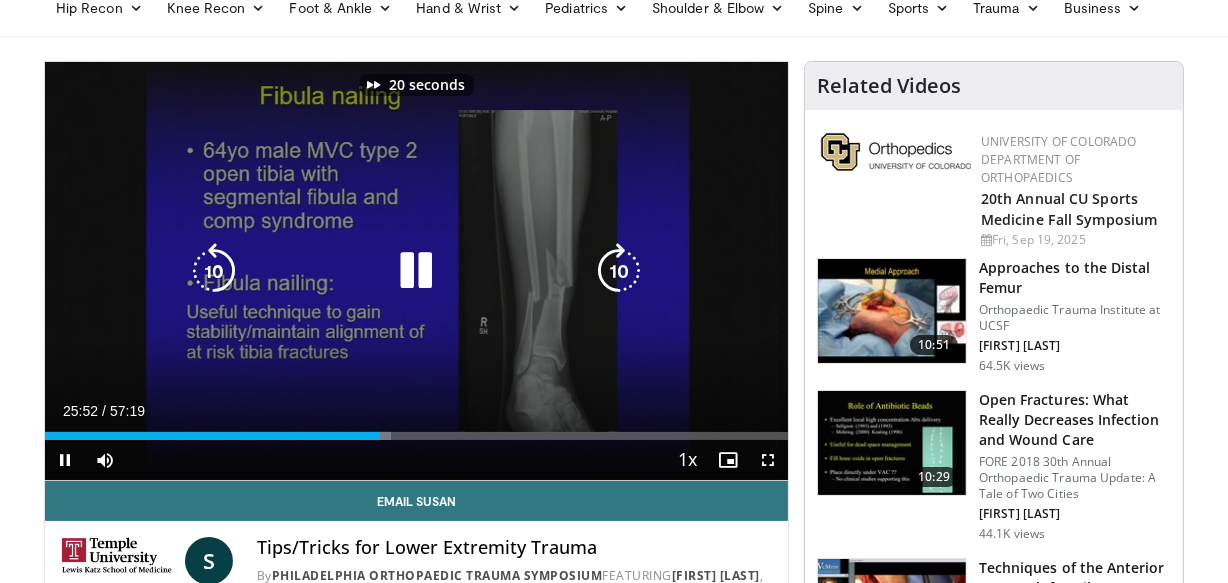 click at bounding box center [619, 271] 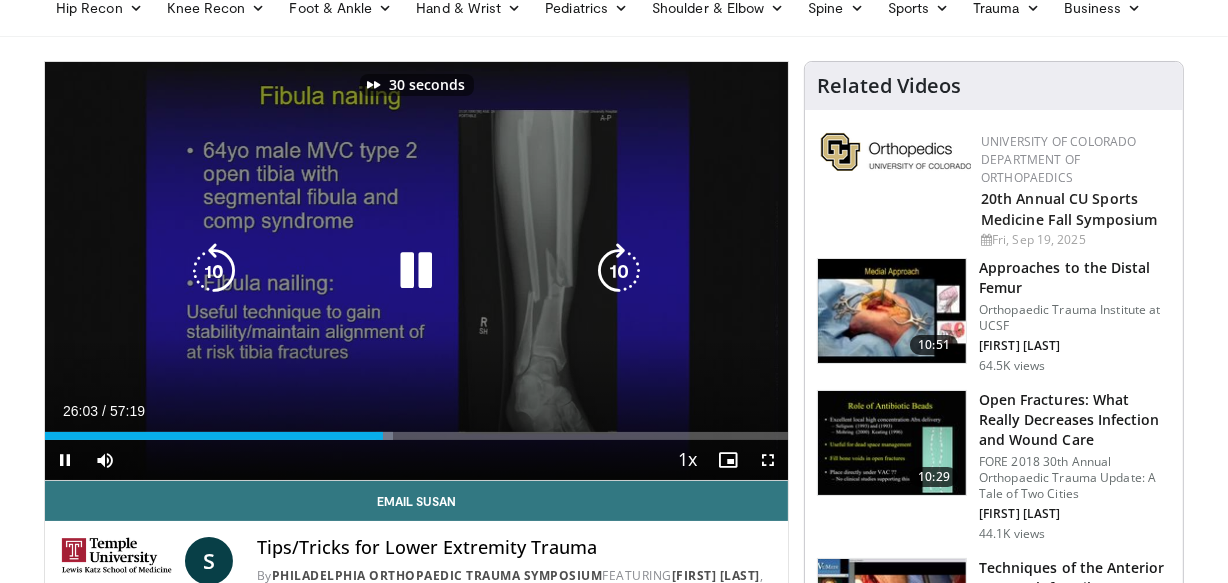 click at bounding box center (619, 271) 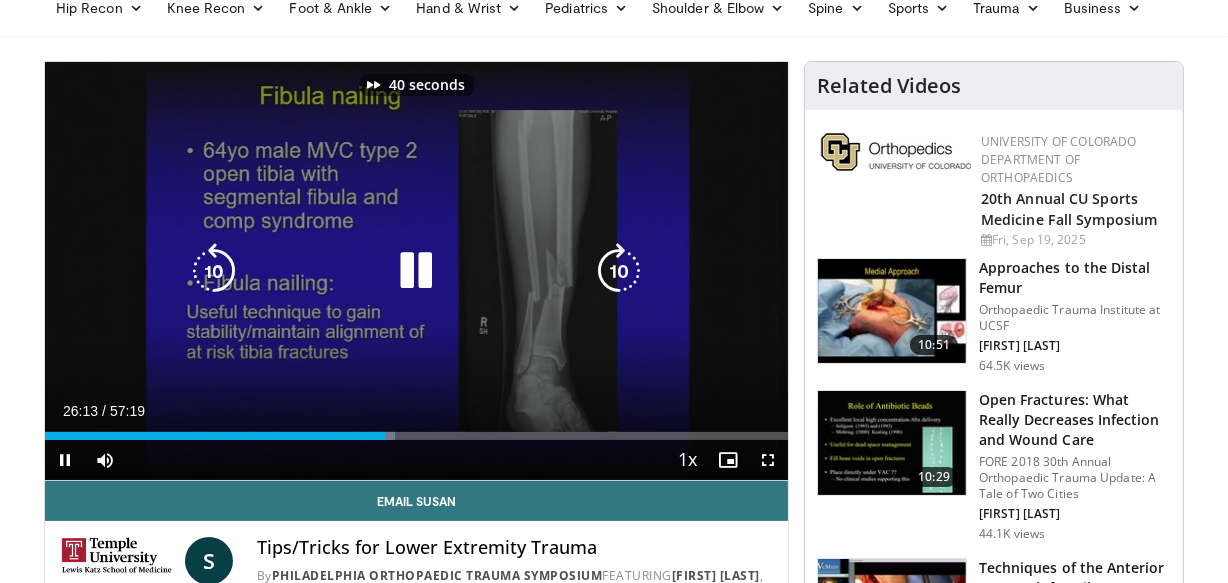 click at bounding box center [619, 271] 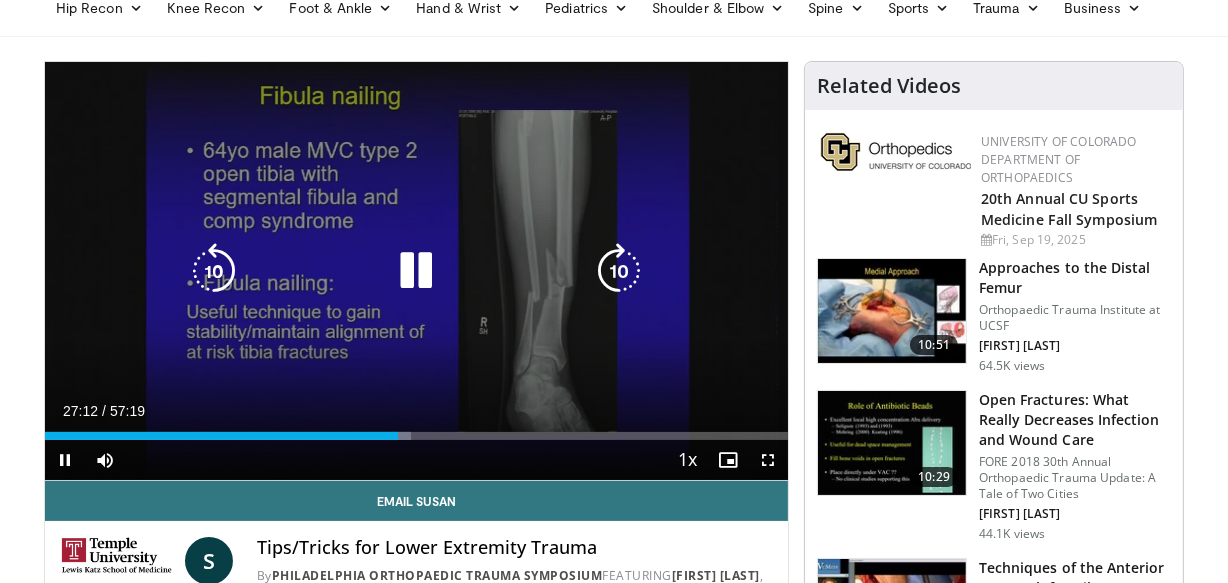 click at bounding box center (619, 271) 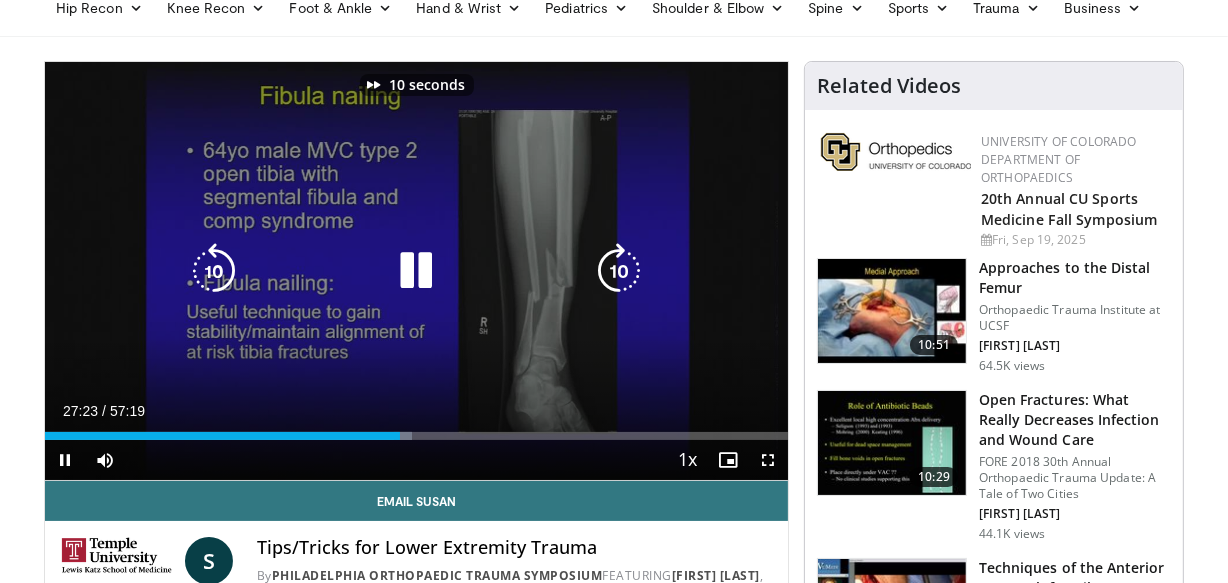 click at bounding box center (619, 271) 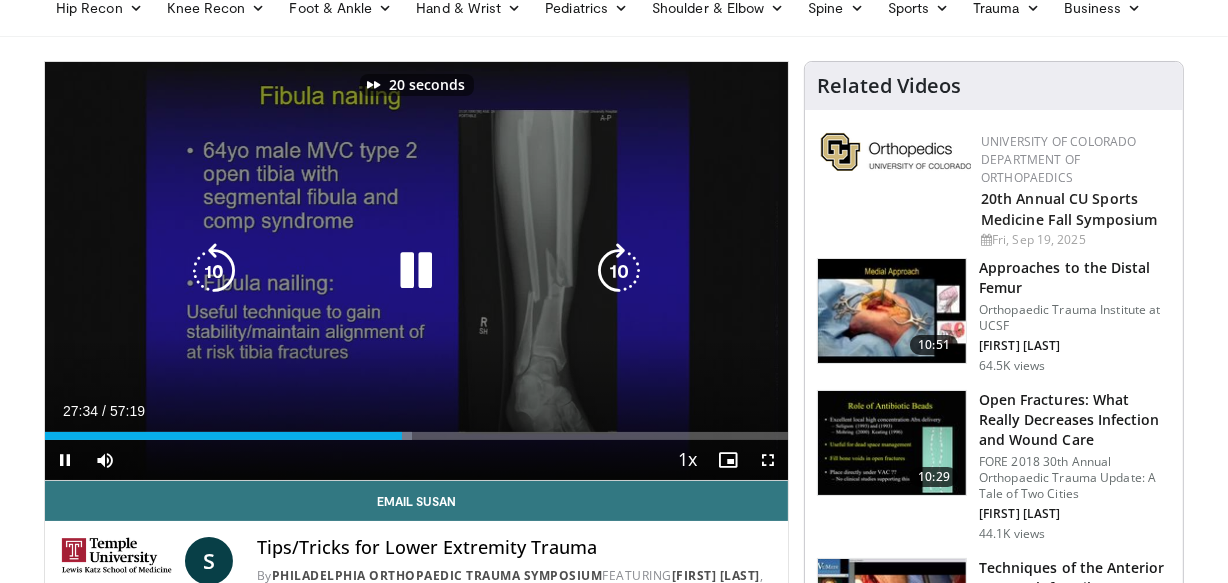 click at bounding box center (619, 271) 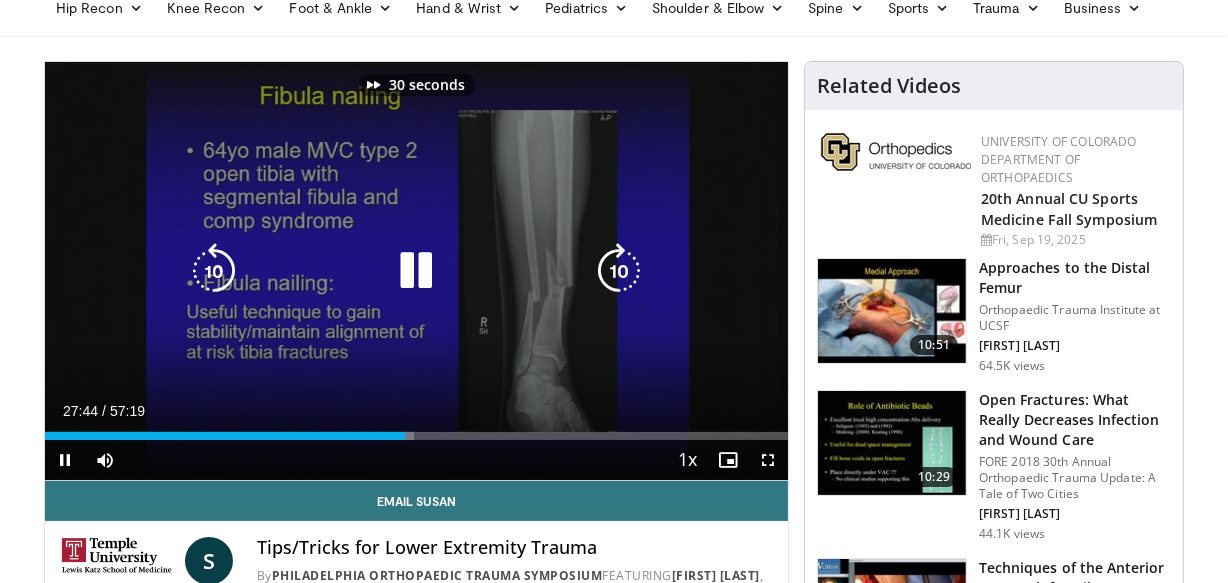 click at bounding box center (619, 271) 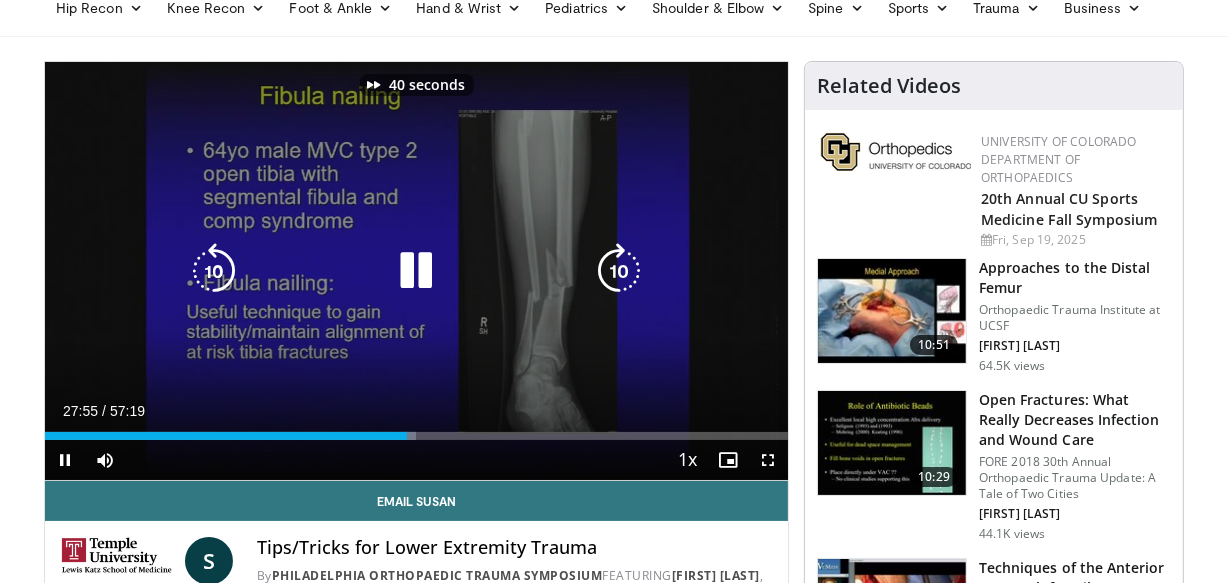 click at bounding box center [619, 271] 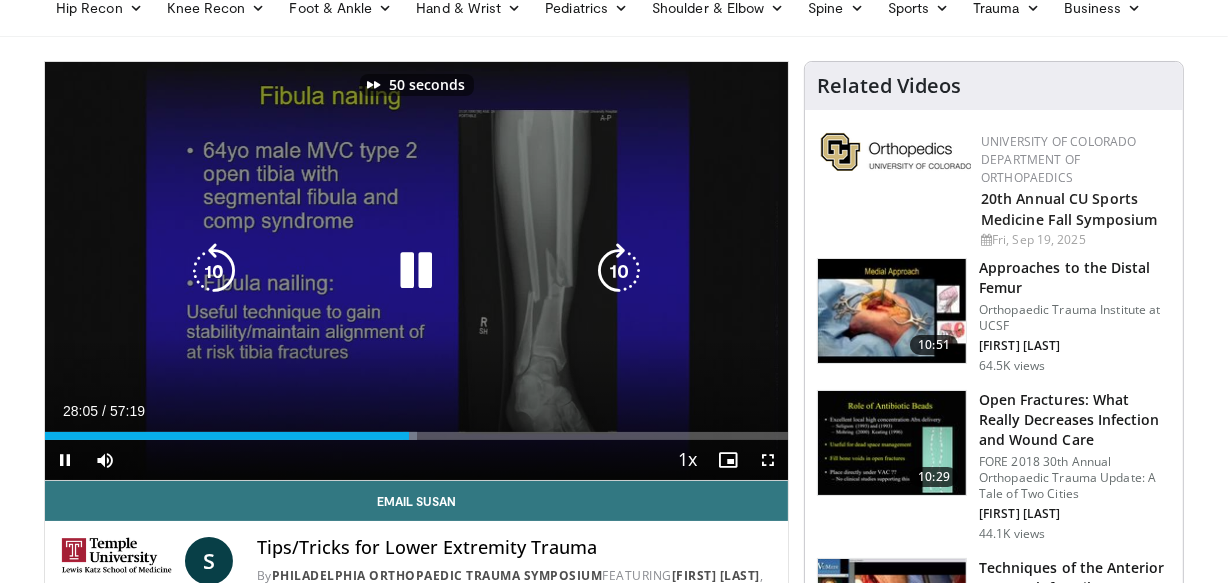 click at bounding box center (619, 271) 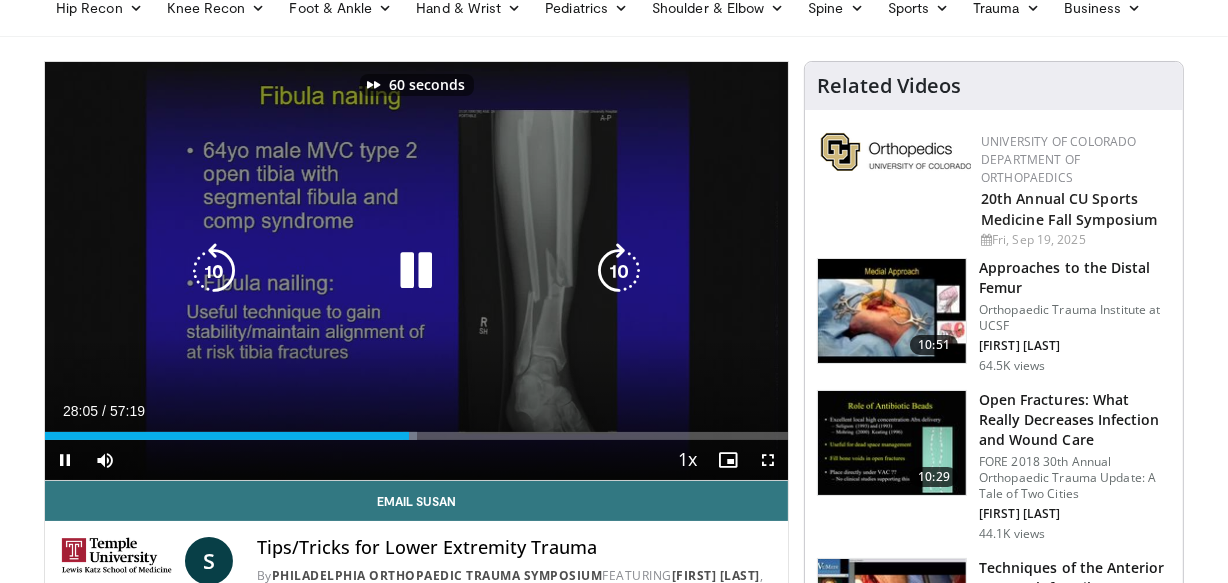 click at bounding box center (619, 271) 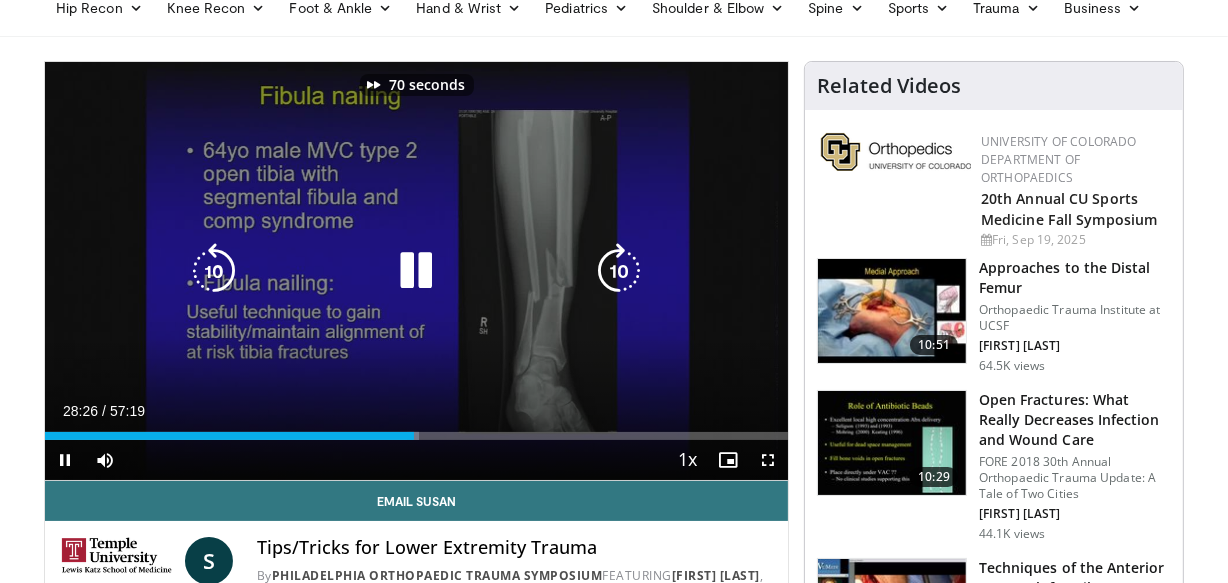 click at bounding box center [619, 271] 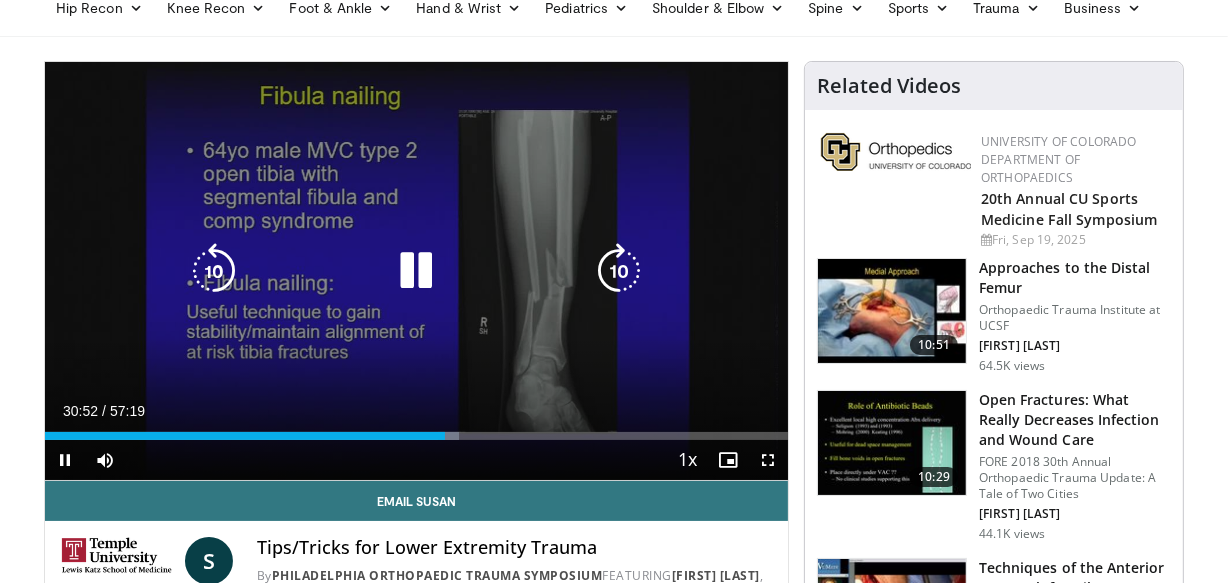 click at bounding box center [619, 271] 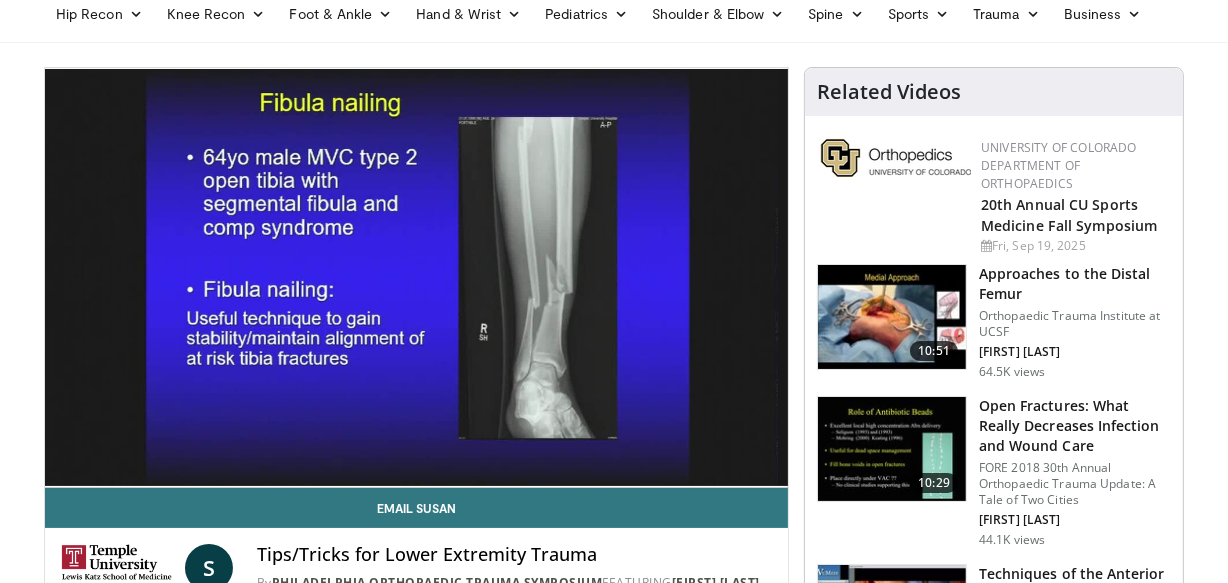 scroll, scrollTop: 88, scrollLeft: 0, axis: vertical 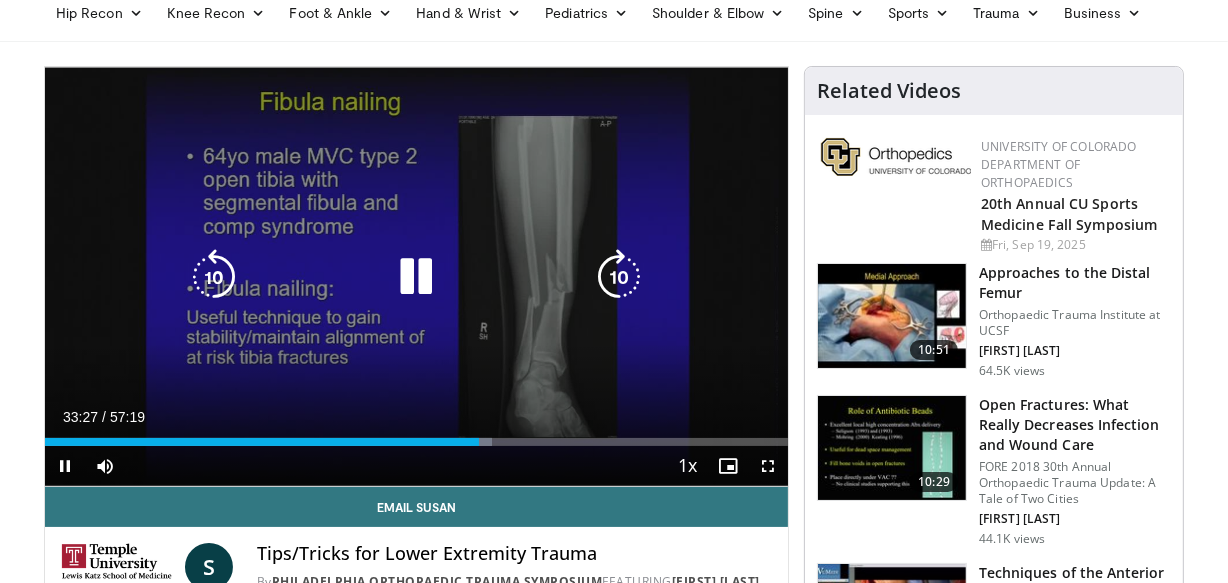 click at bounding box center [619, 277] 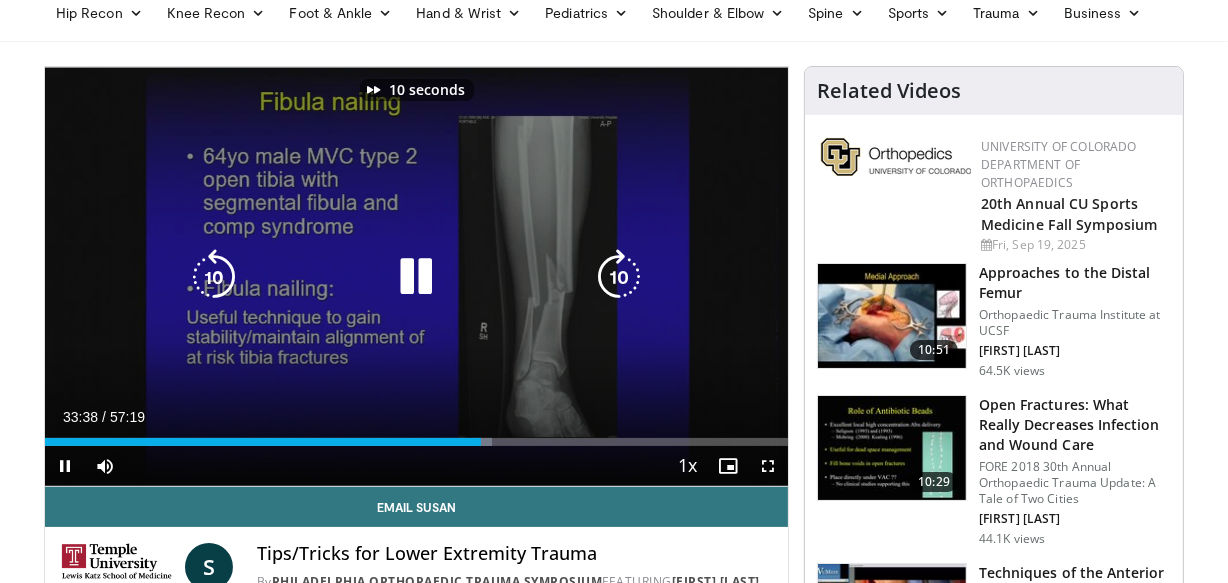 click at bounding box center [619, 277] 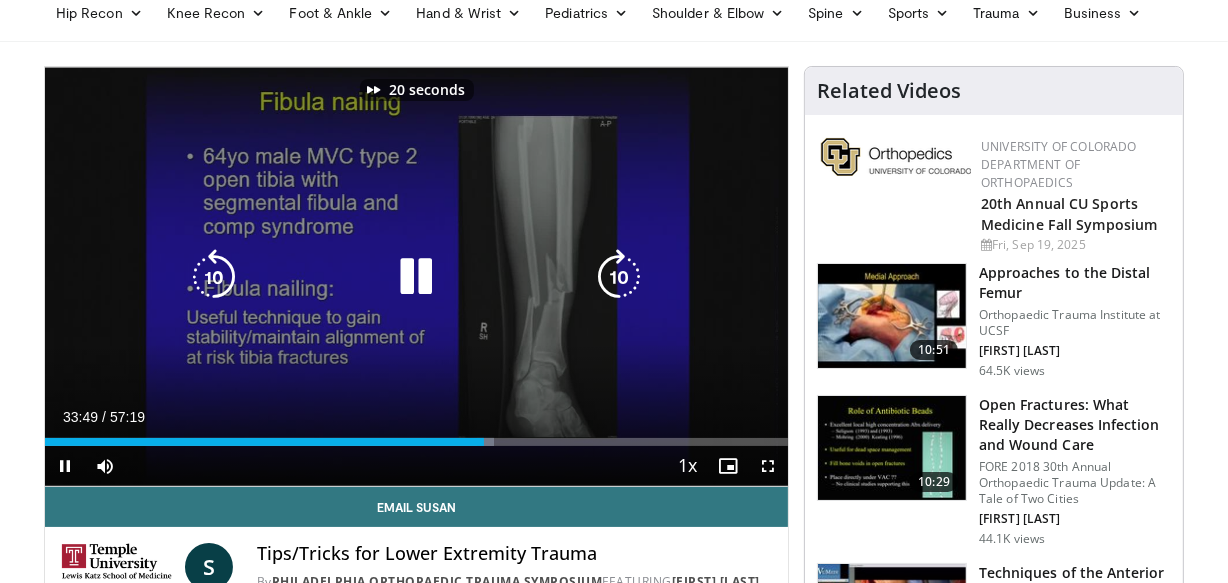 click at bounding box center [619, 277] 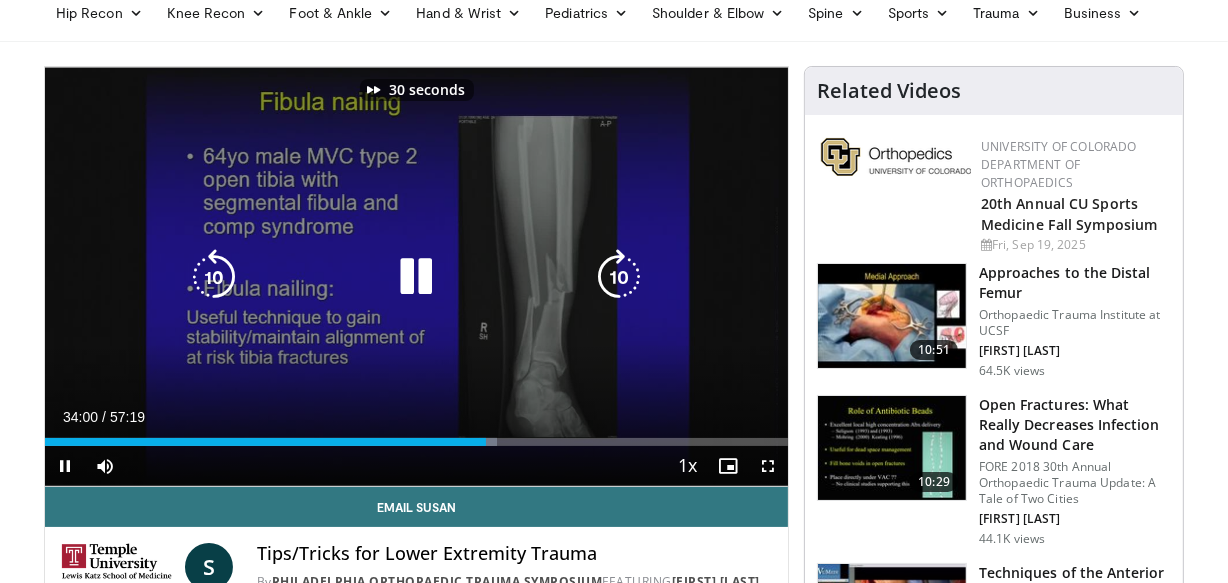 click at bounding box center (619, 277) 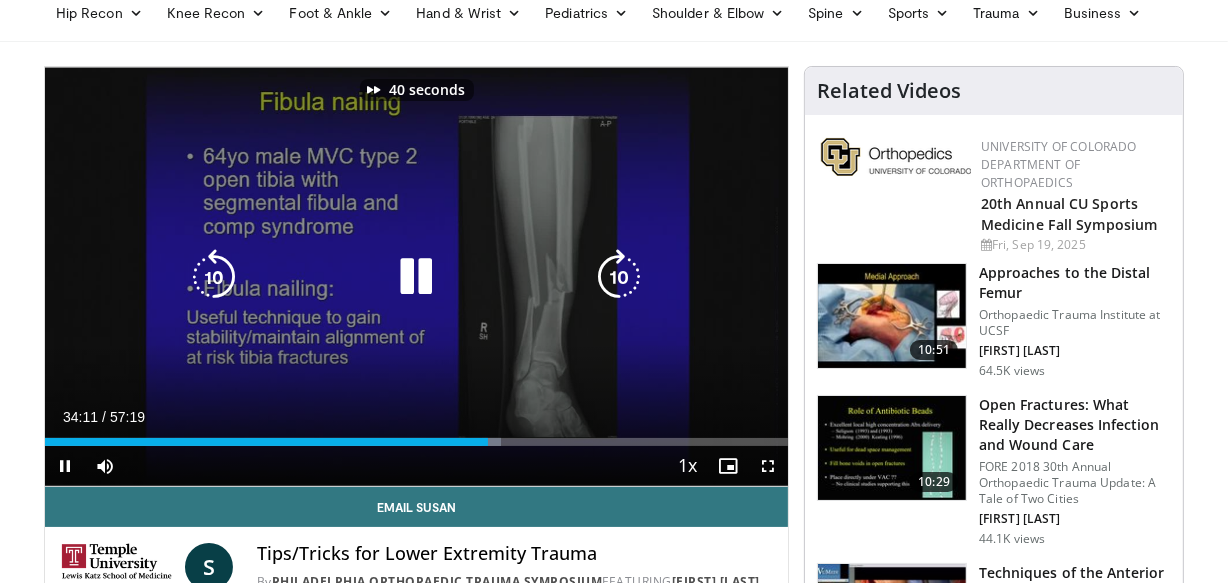 click at bounding box center [619, 277] 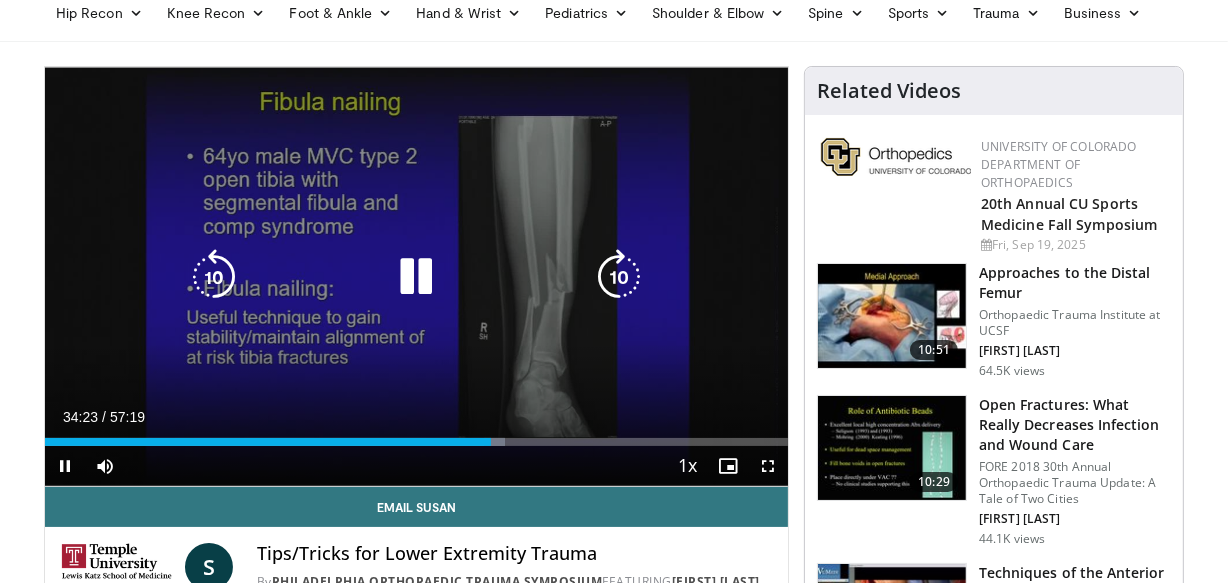 click at bounding box center (619, 277) 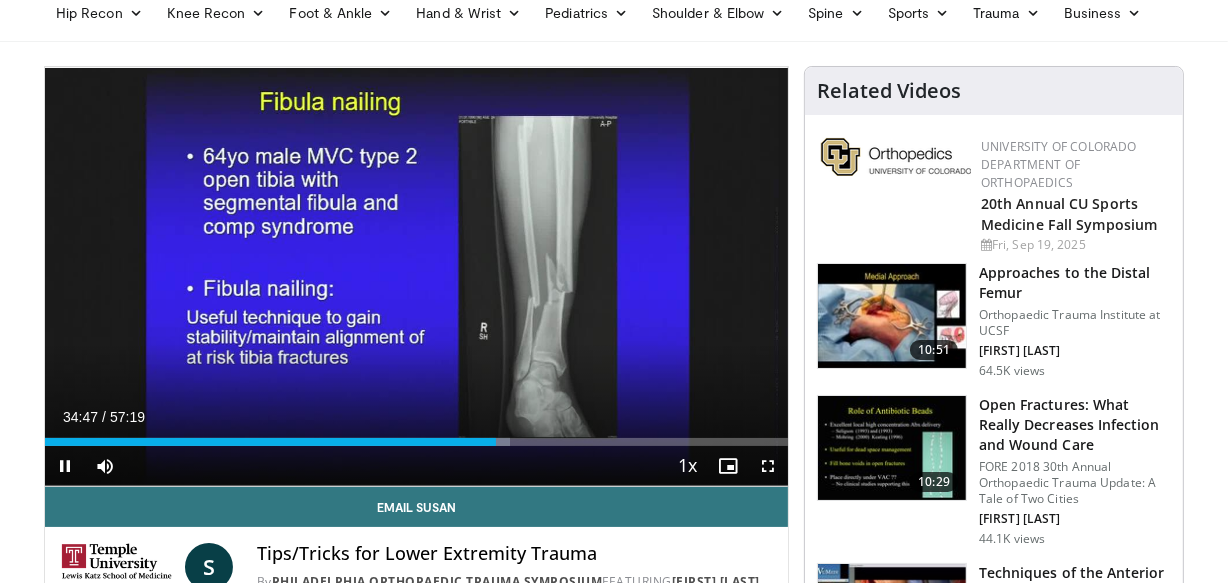 click on "**********" at bounding box center (416, 277) 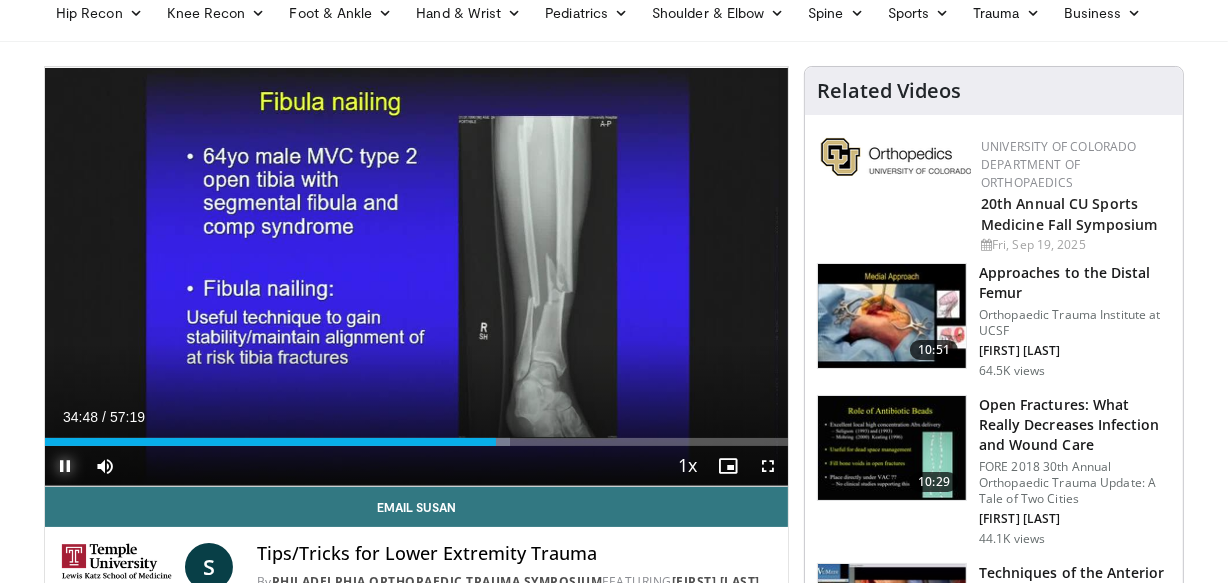 click at bounding box center [65, 466] 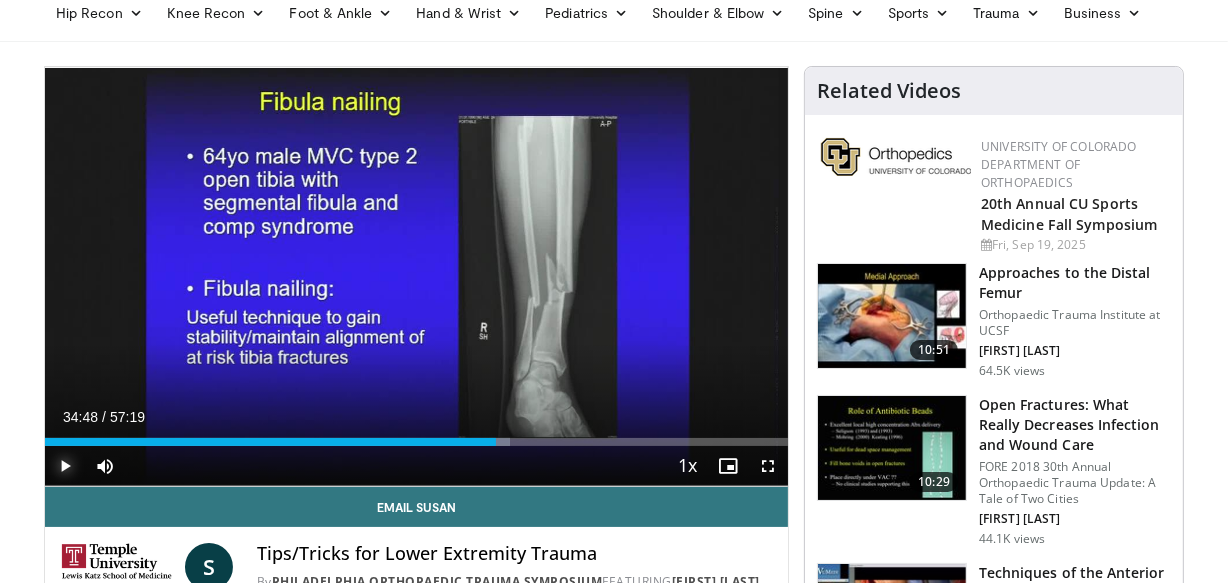 click at bounding box center (65, 466) 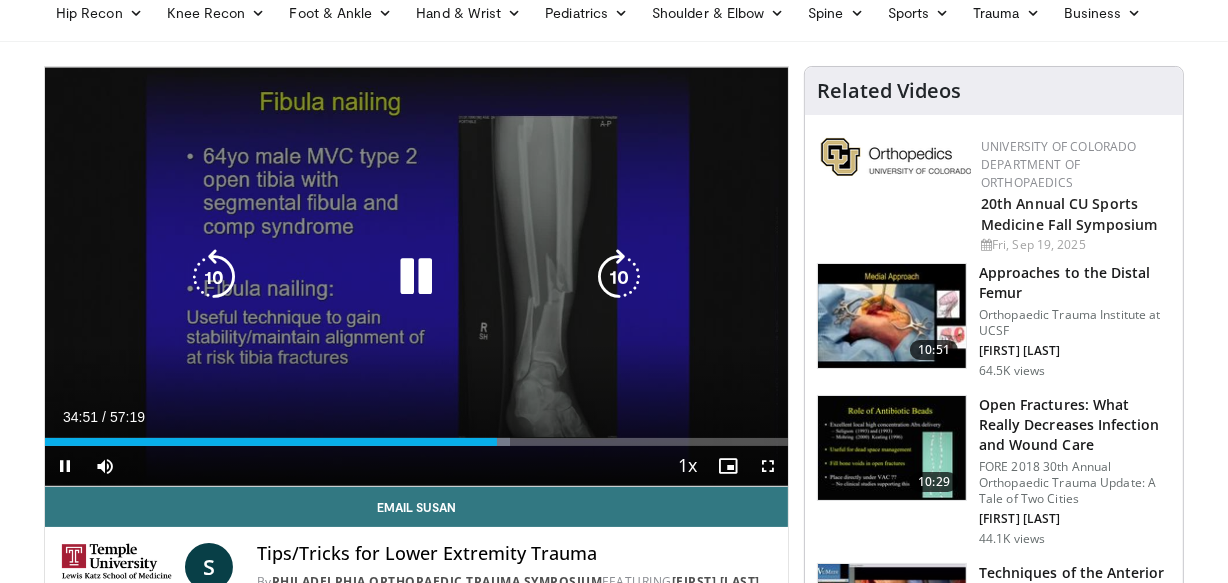 click at bounding box center (619, 277) 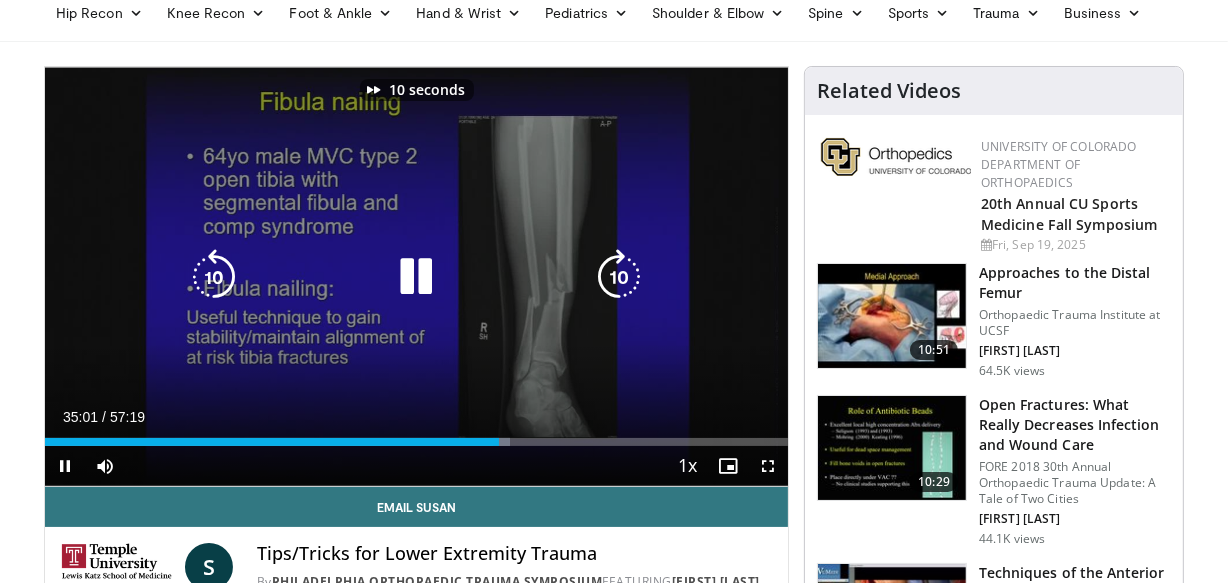 click at bounding box center [619, 277] 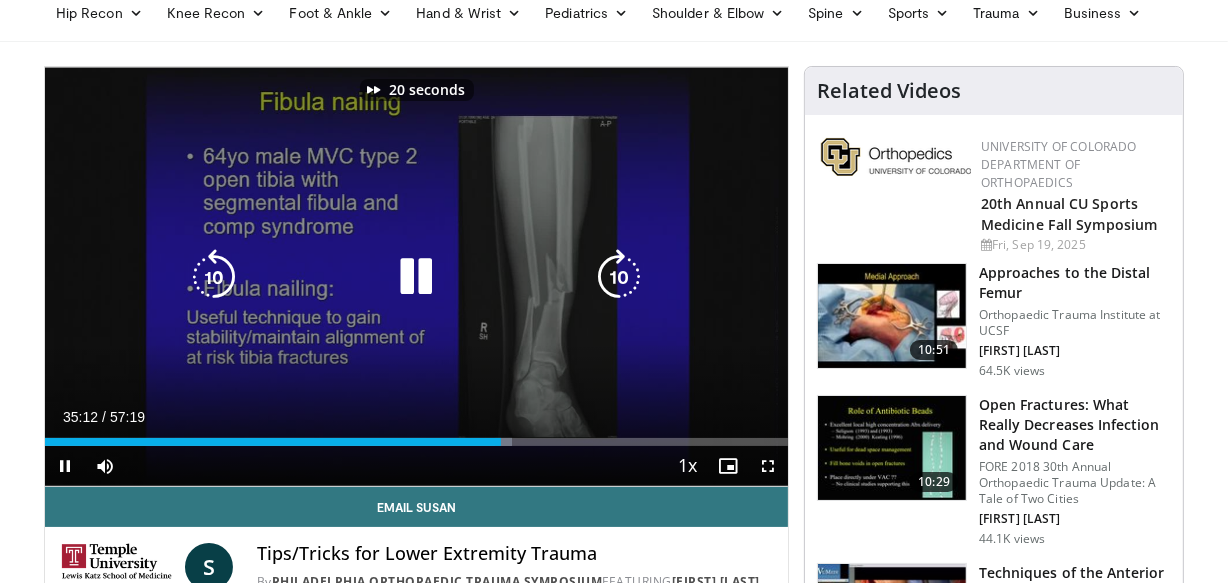 click at bounding box center (619, 277) 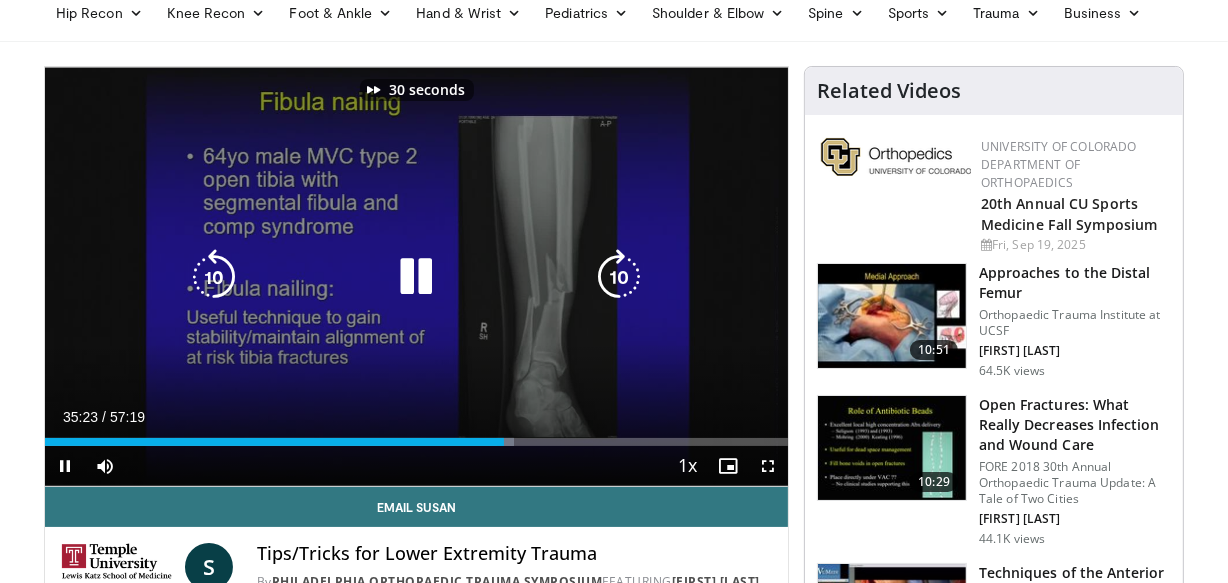 click at bounding box center (619, 277) 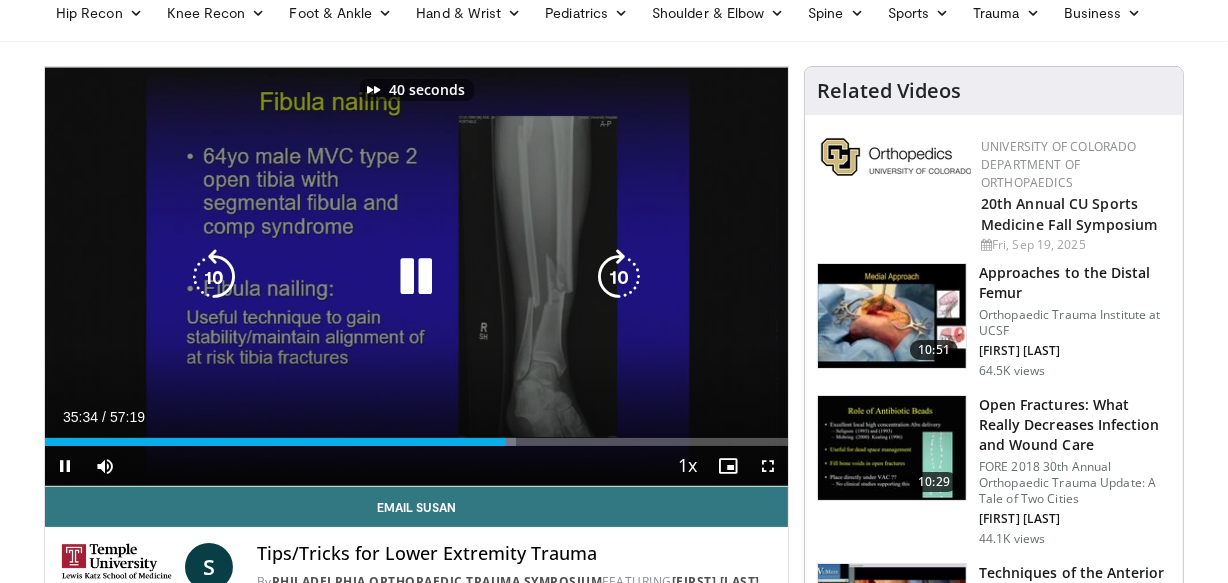 click at bounding box center (619, 277) 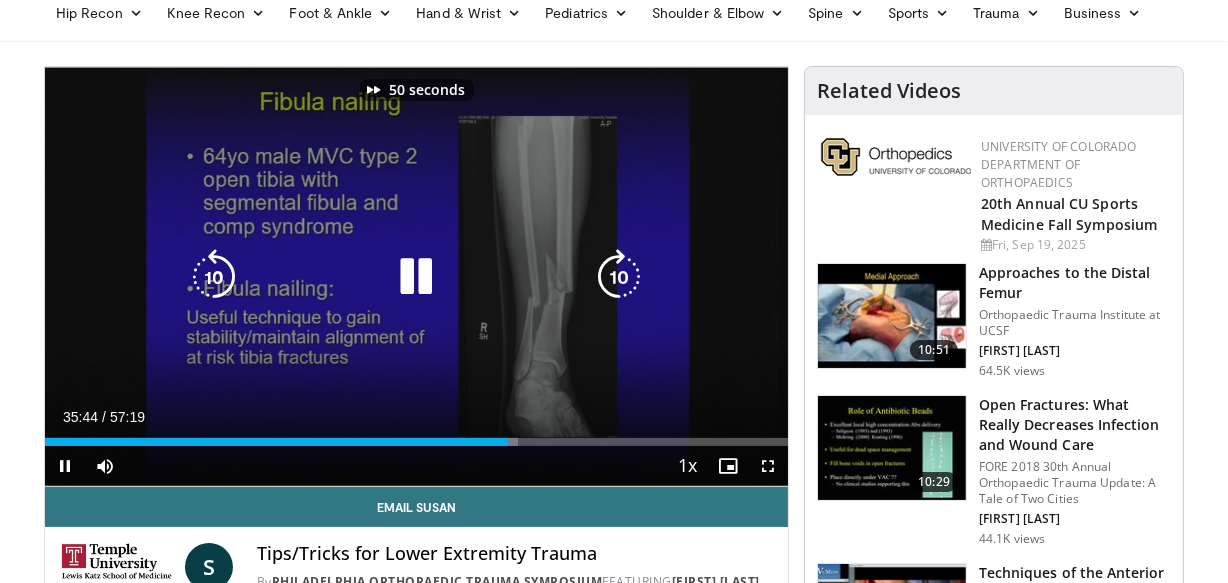 click at bounding box center (619, 277) 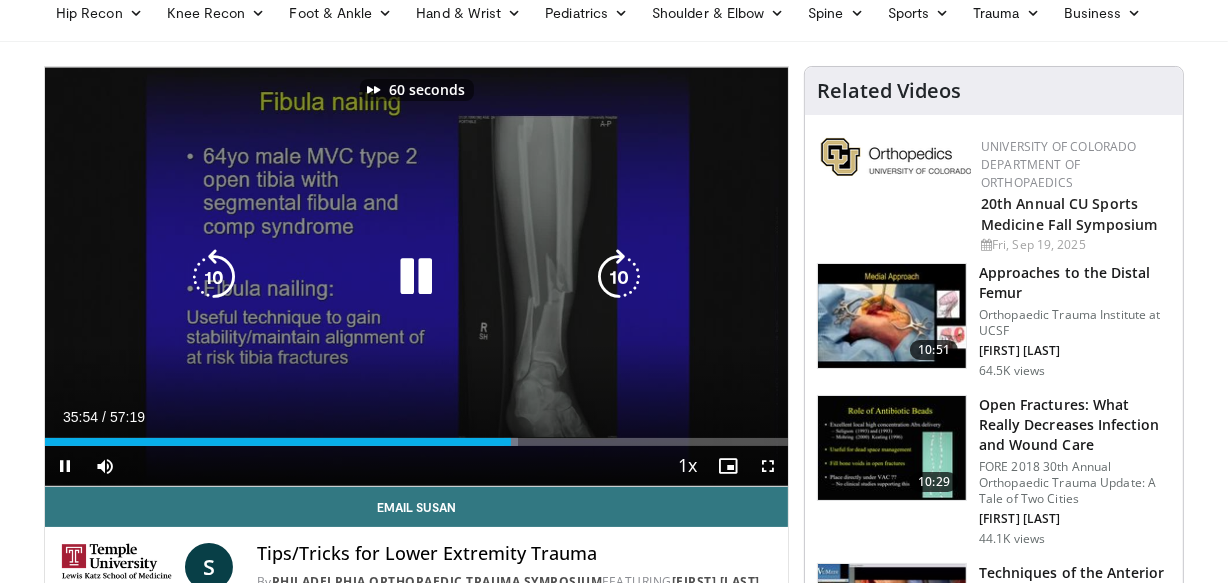 click at bounding box center [619, 277] 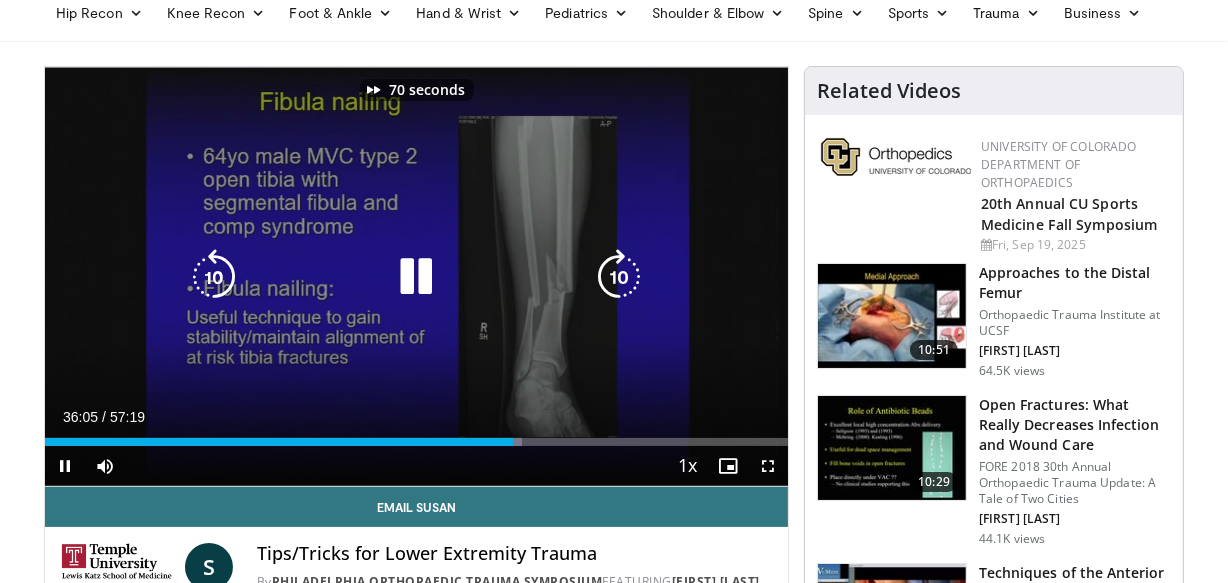 click at bounding box center (619, 277) 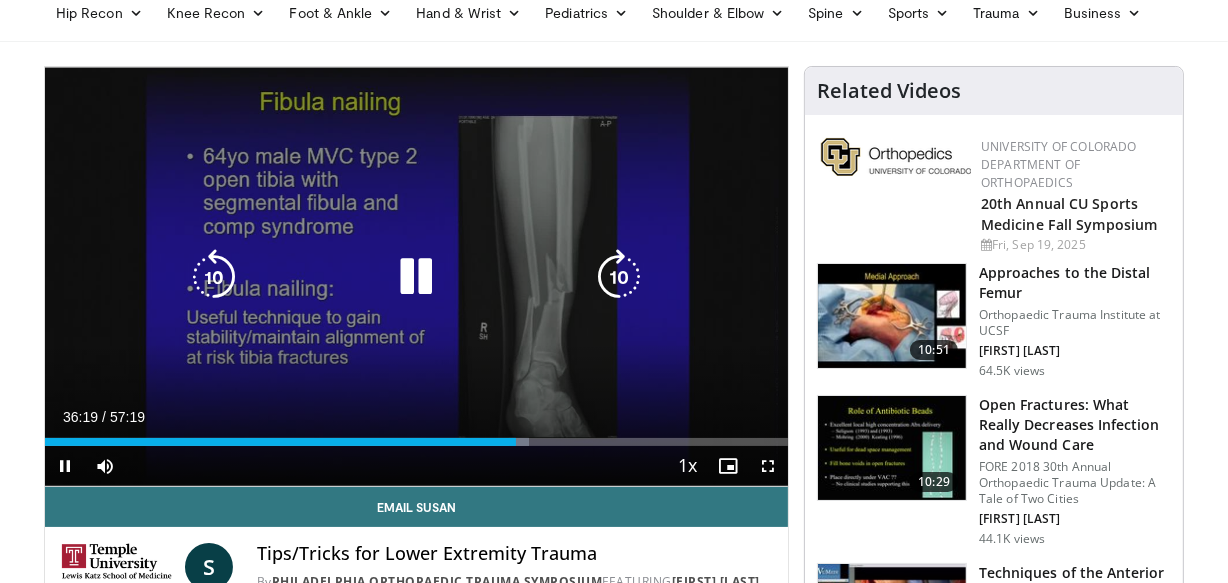click at bounding box center [619, 277] 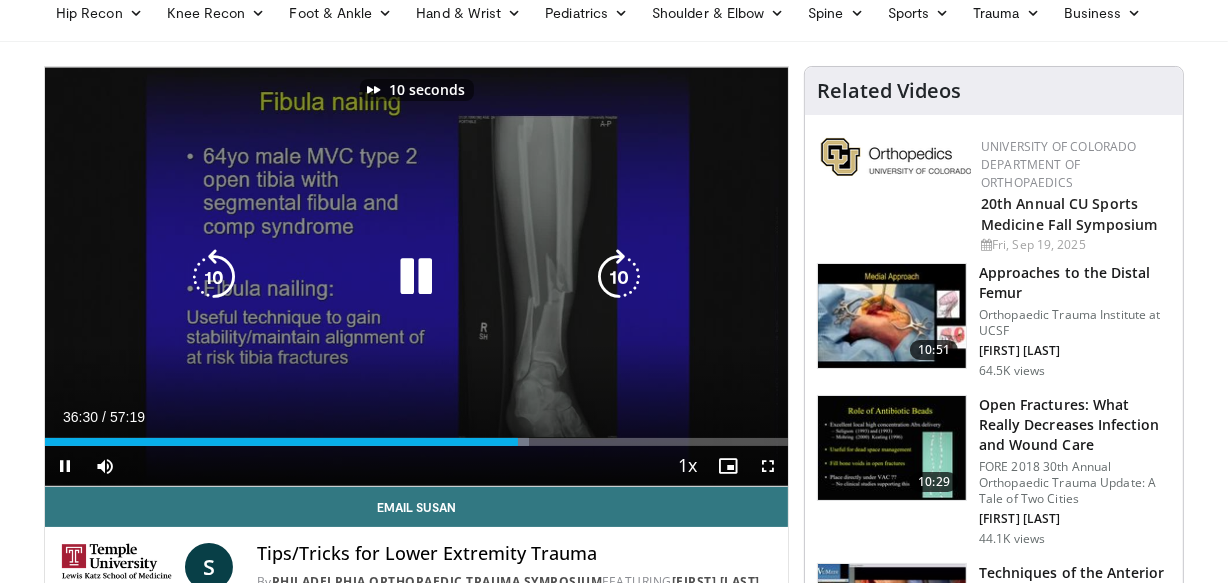 click at bounding box center (619, 277) 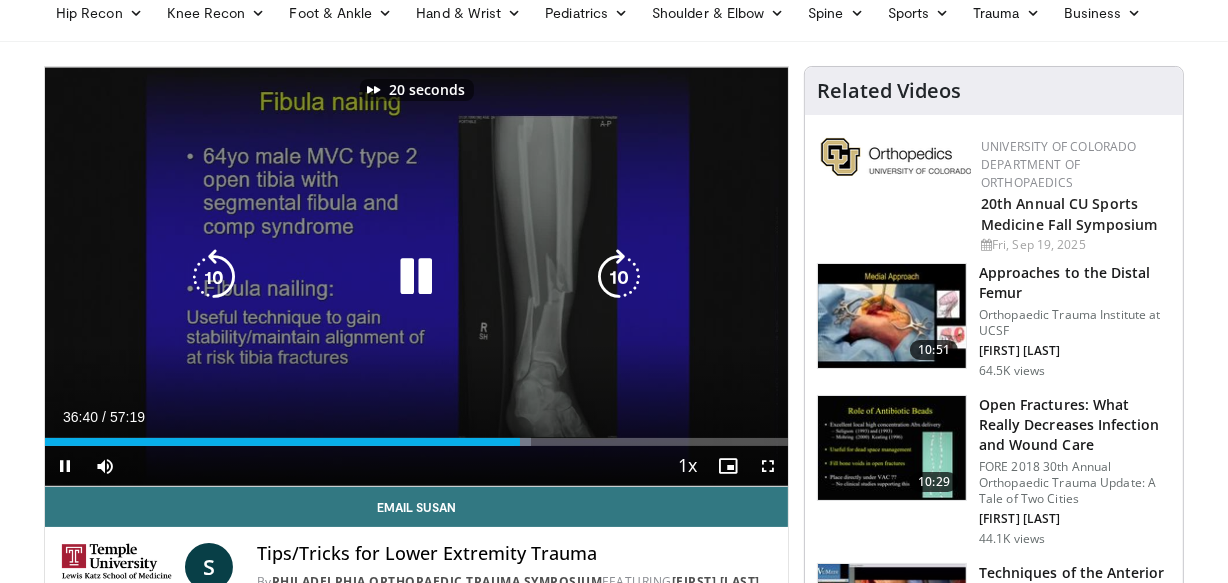click at bounding box center [619, 277] 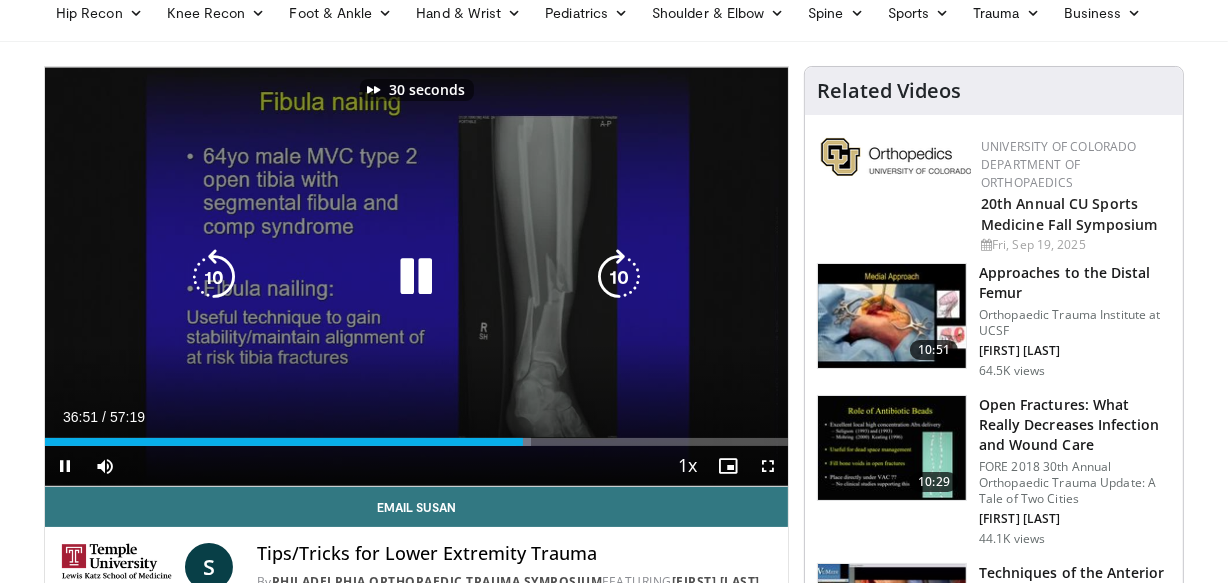 click at bounding box center (619, 277) 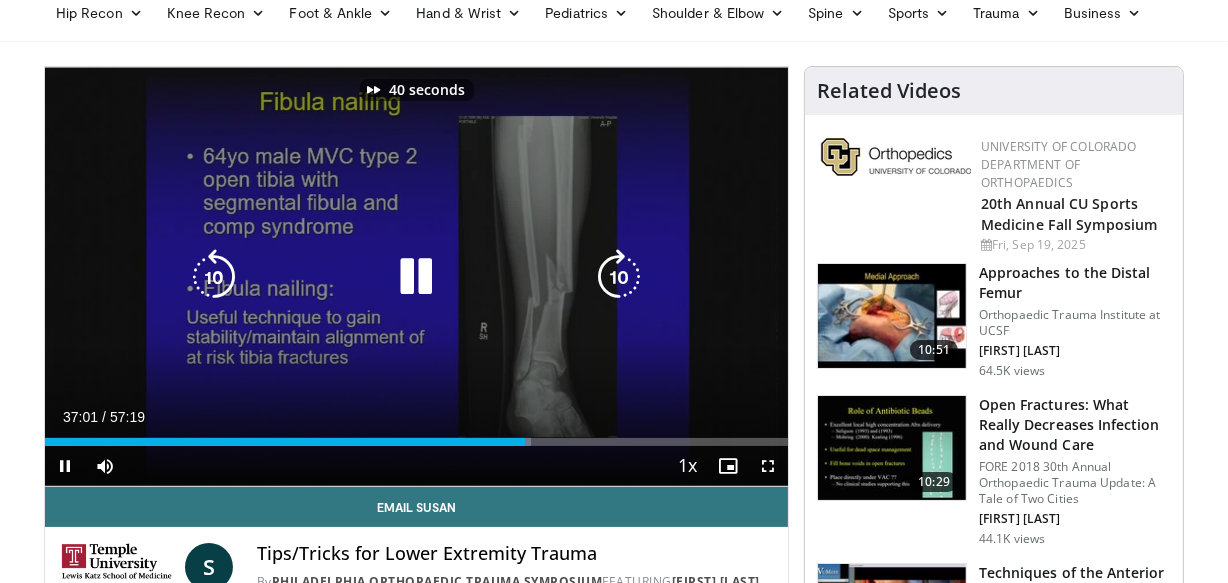 click at bounding box center [619, 277] 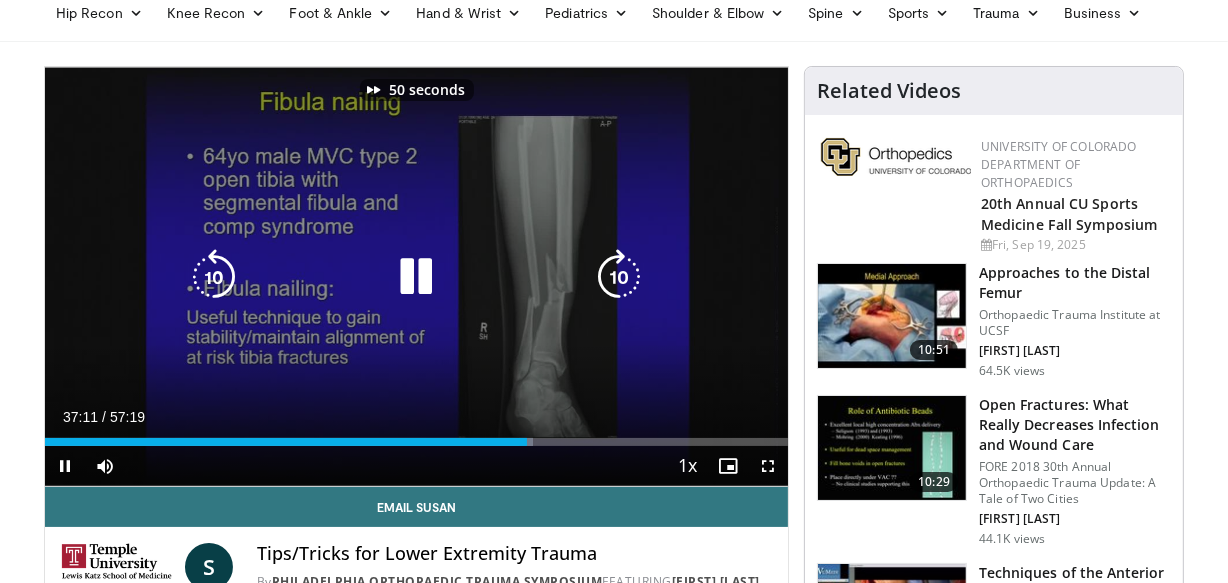 click at bounding box center [619, 277] 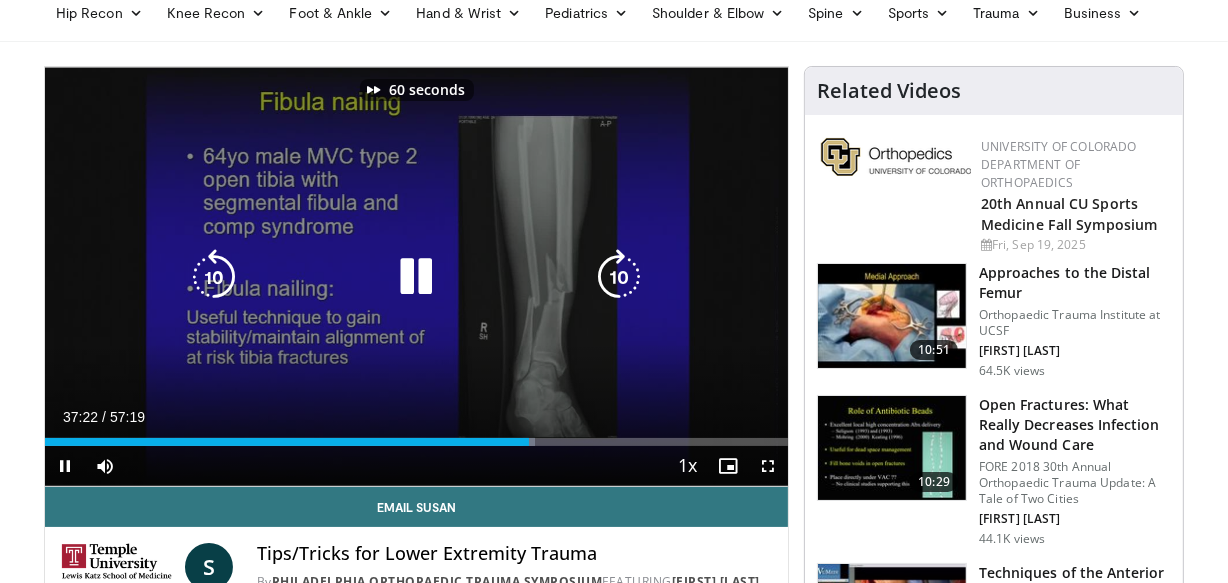 click at bounding box center [619, 277] 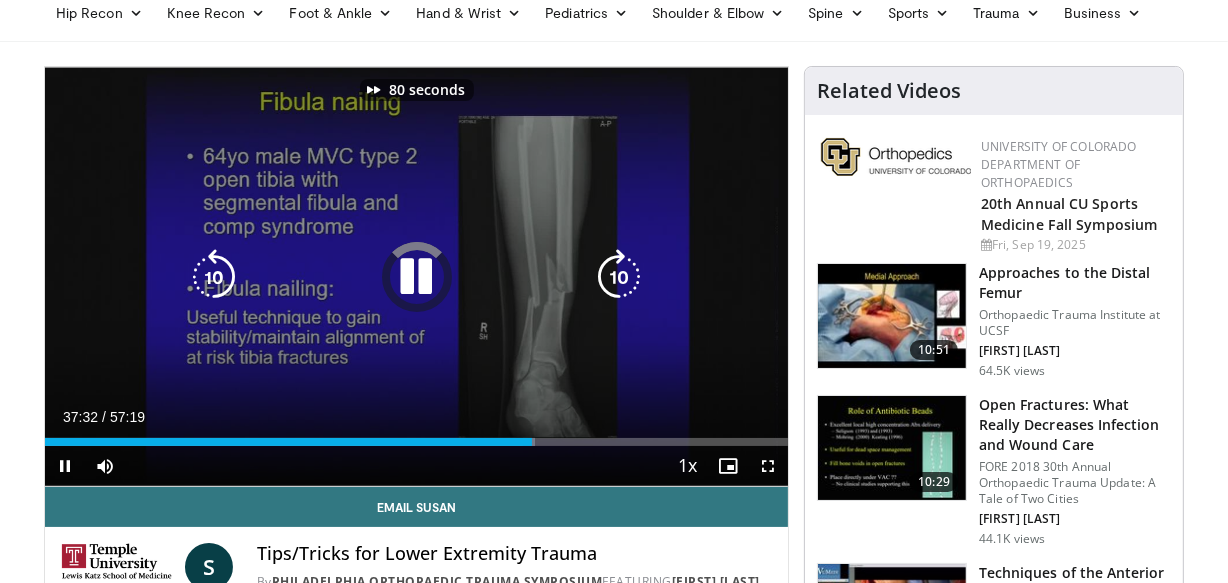click at bounding box center [619, 277] 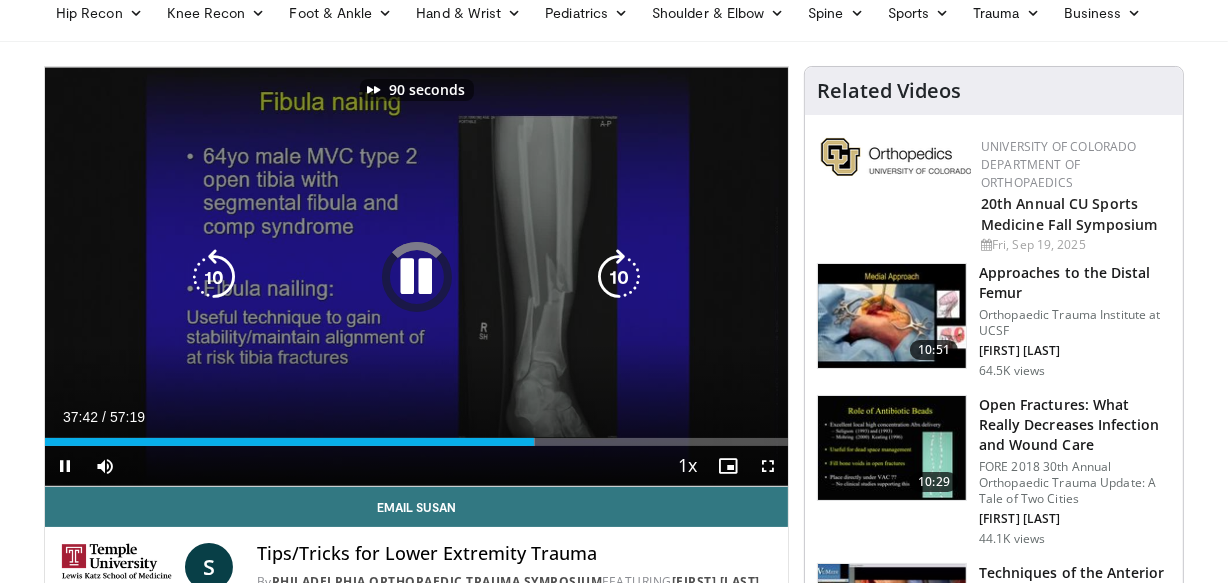 click at bounding box center [619, 277] 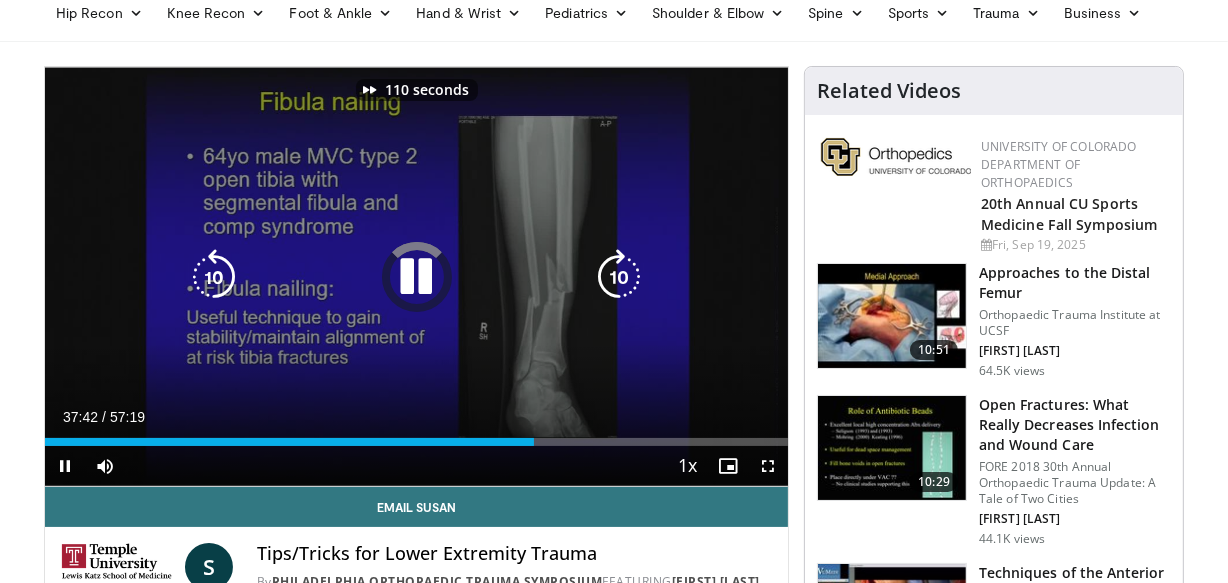 click at bounding box center (619, 277) 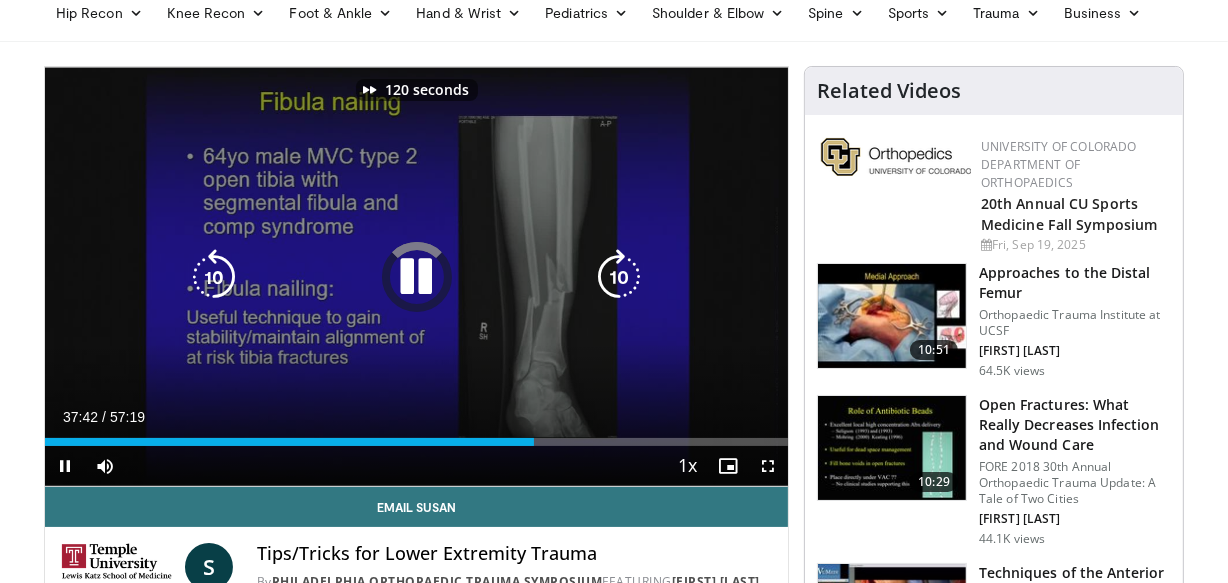 click at bounding box center (619, 277) 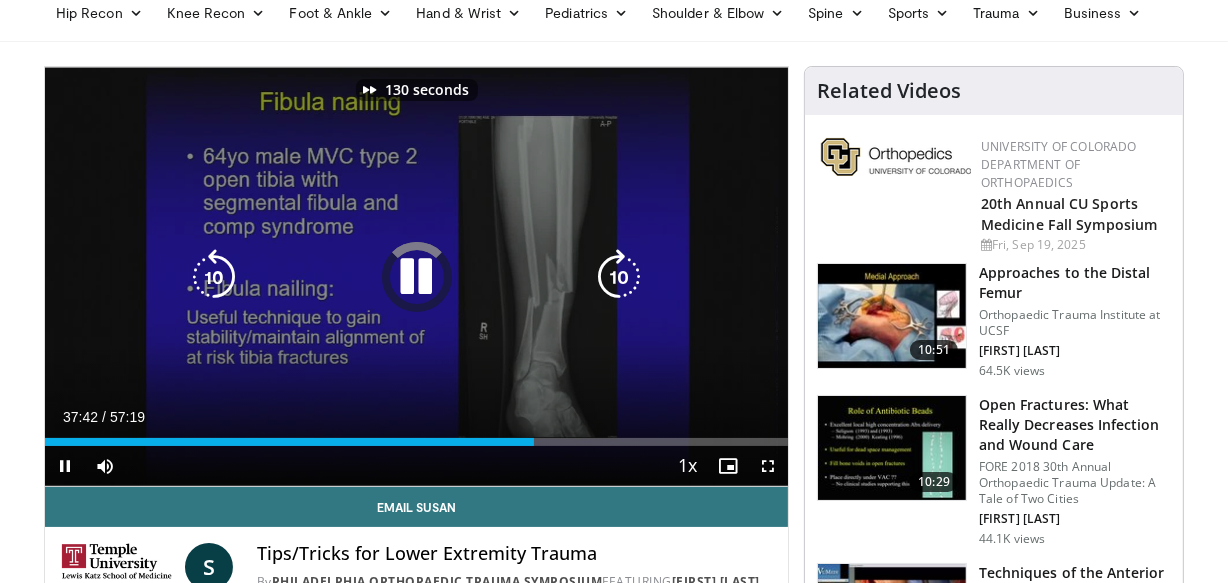 click at bounding box center (619, 277) 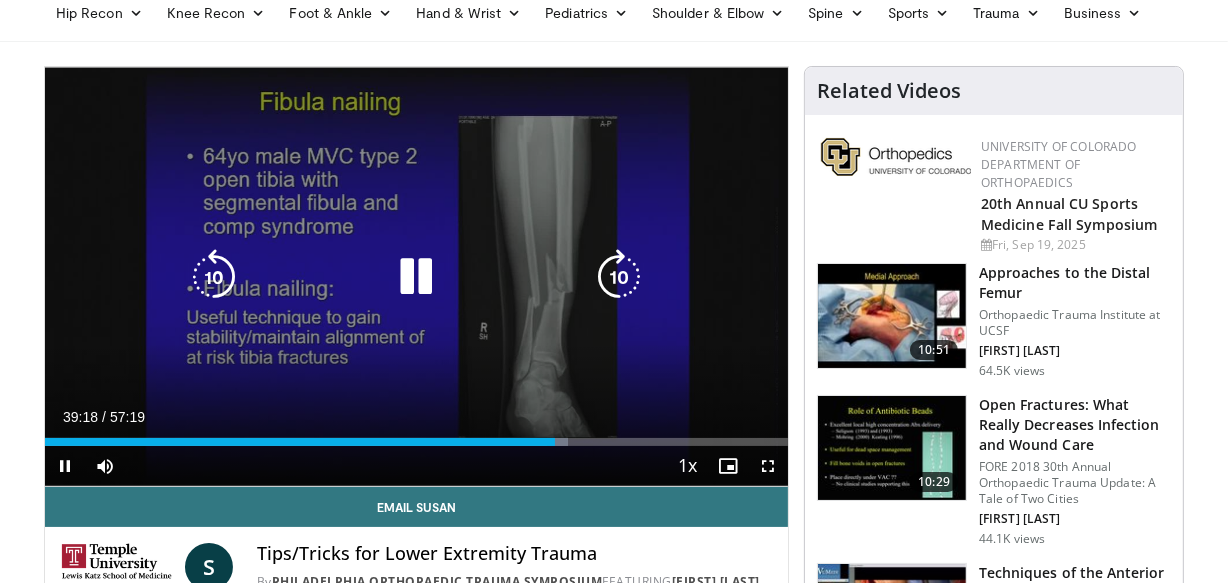 click at bounding box center (416, 277) 